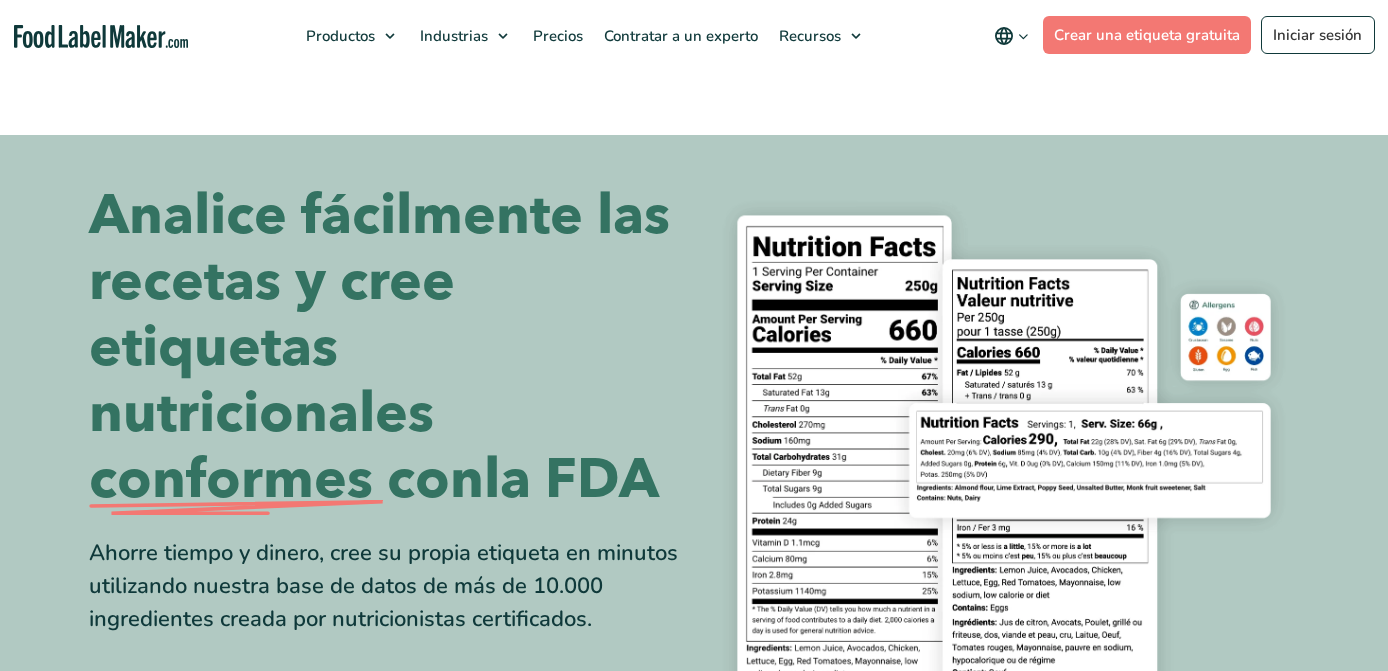 scroll, scrollTop: 548, scrollLeft: 0, axis: vertical 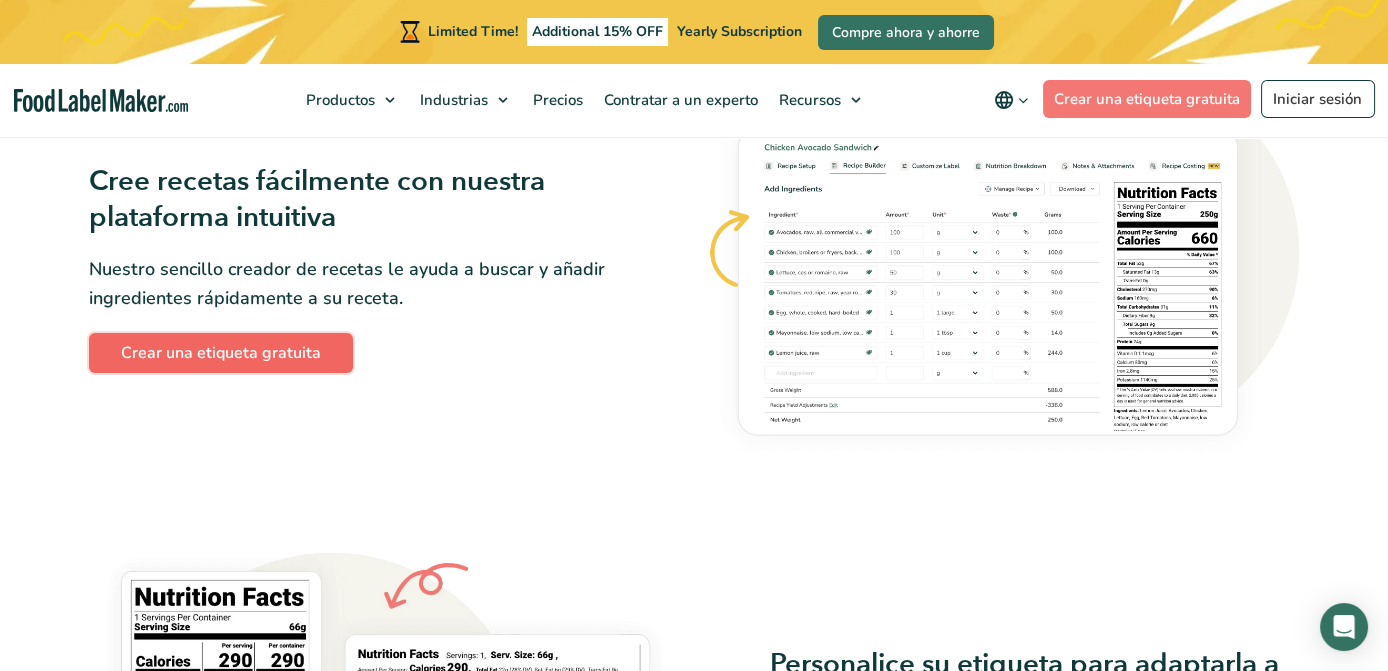 click on "Crear una etiqueta gratuita" at bounding box center [221, 353] 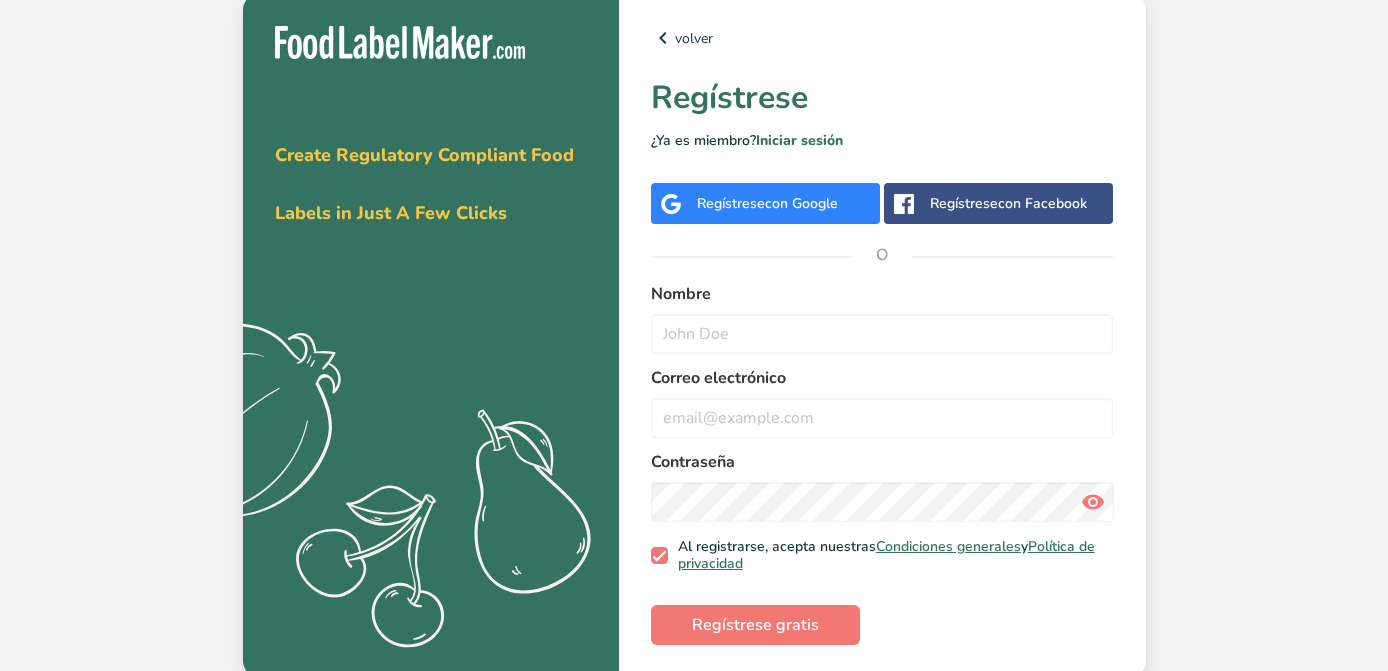 scroll, scrollTop: 0, scrollLeft: 0, axis: both 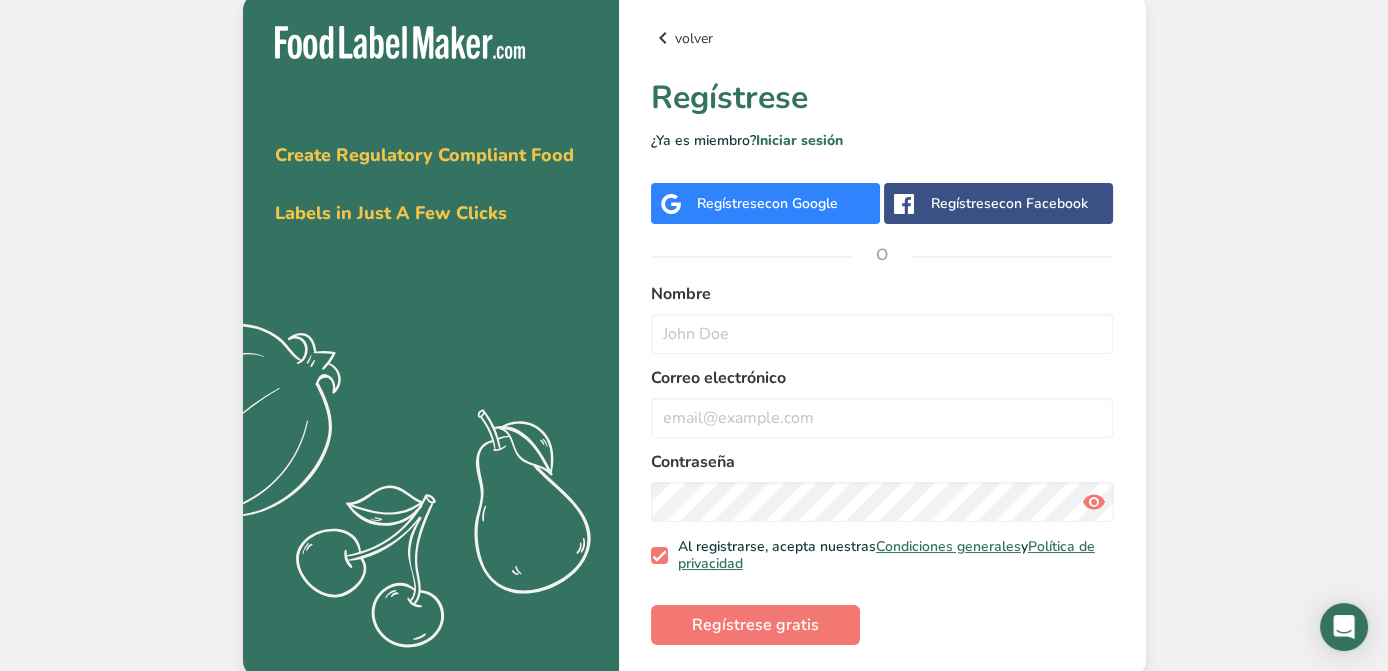 click at bounding box center (663, 38) 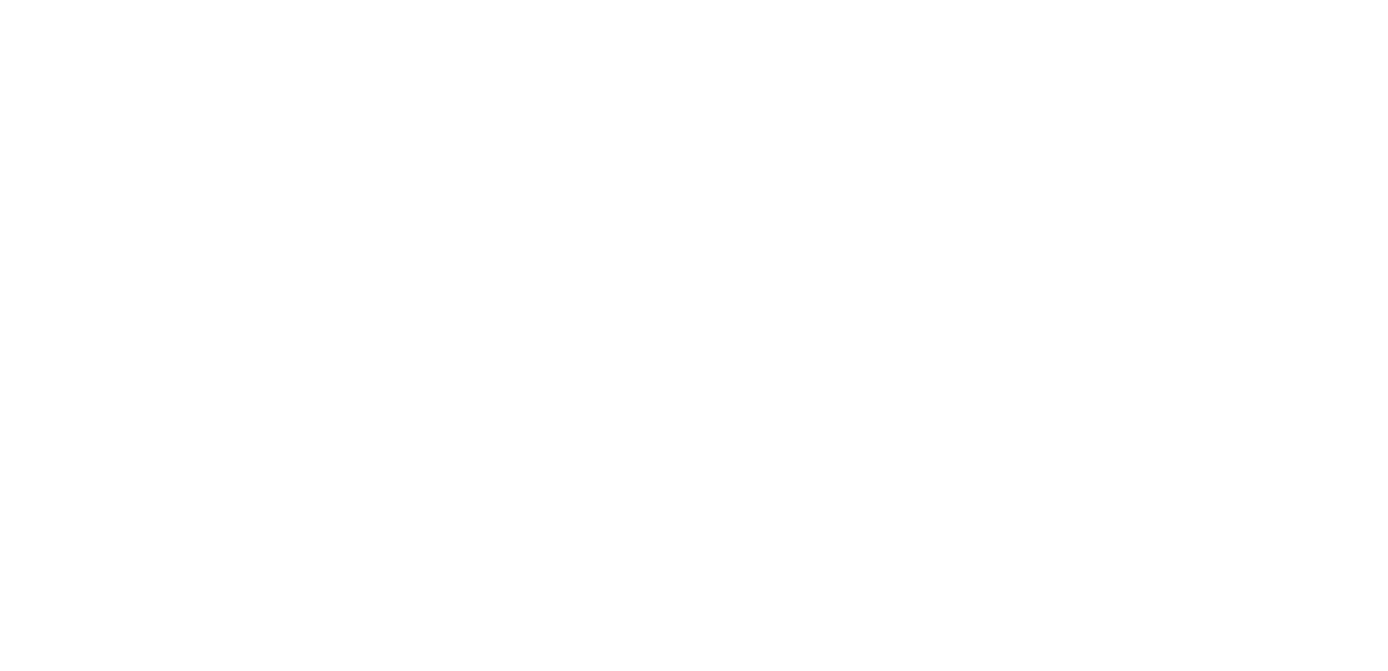 scroll, scrollTop: 1168, scrollLeft: 0, axis: vertical 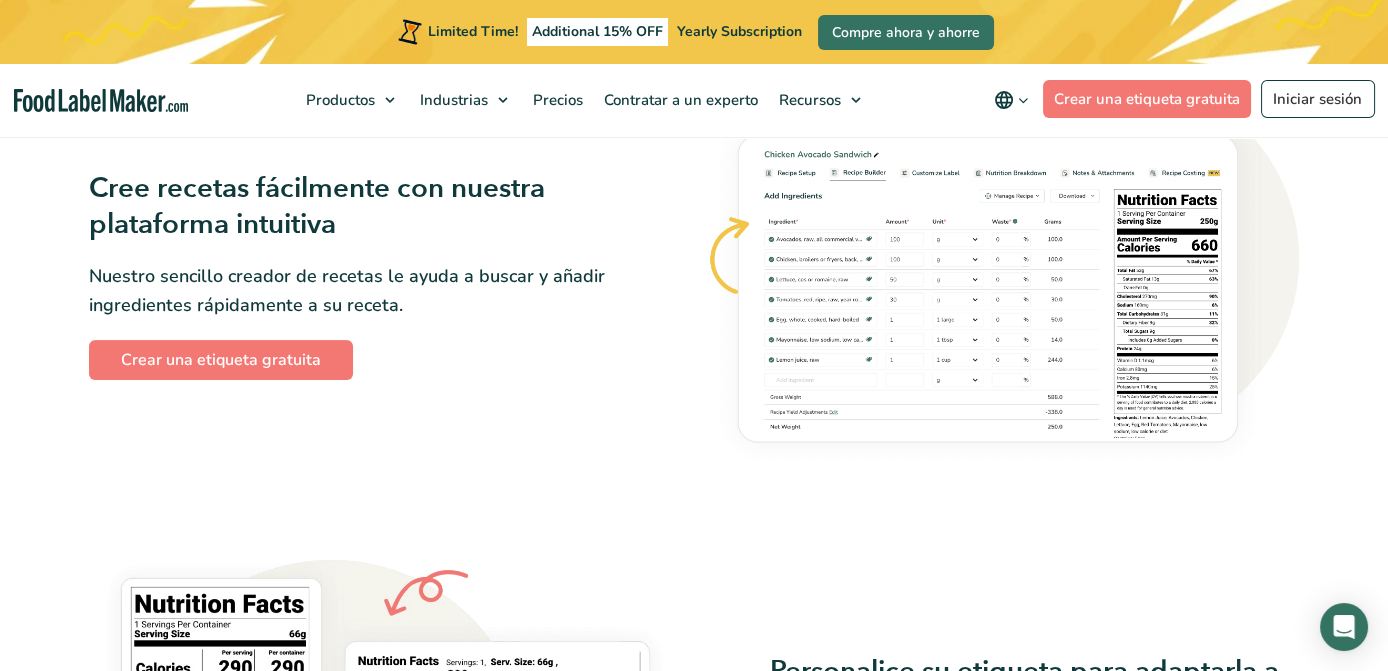 click on "Crear una etiqueta gratuita
Iniciar sesión" at bounding box center [1206, 100] 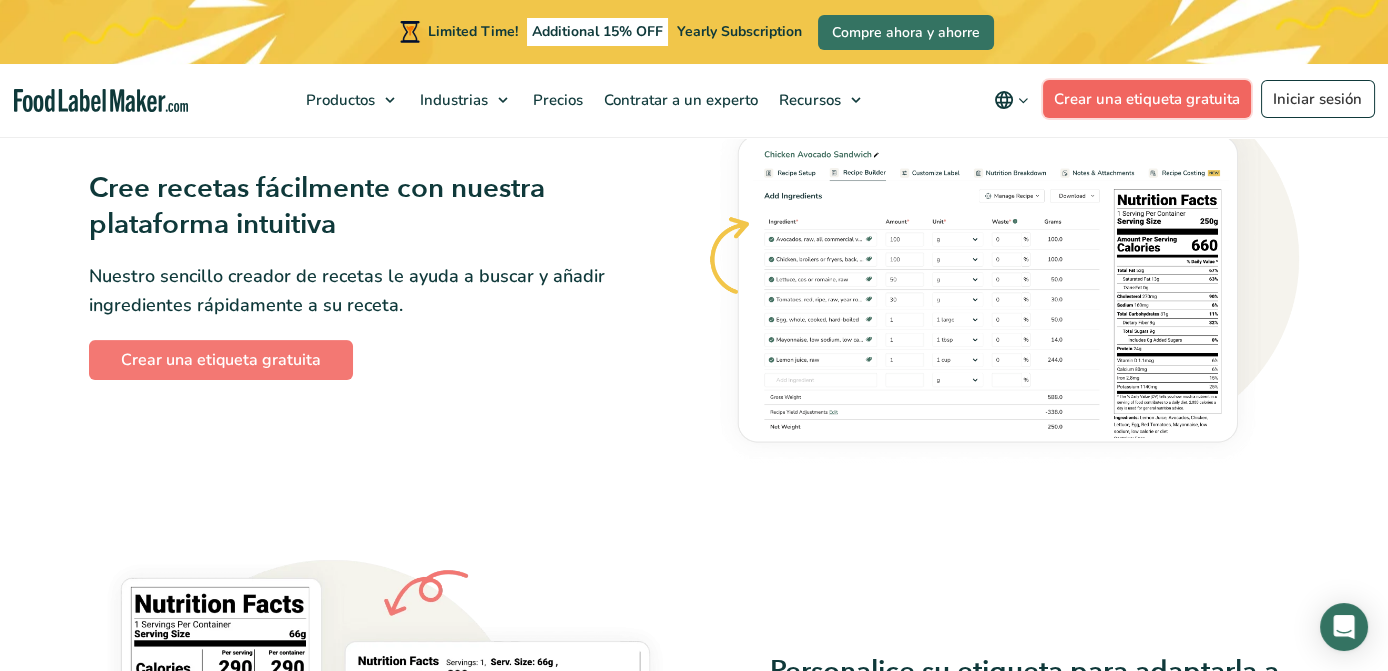 click on "Crear una etiqueta gratuita" at bounding box center (1147, 99) 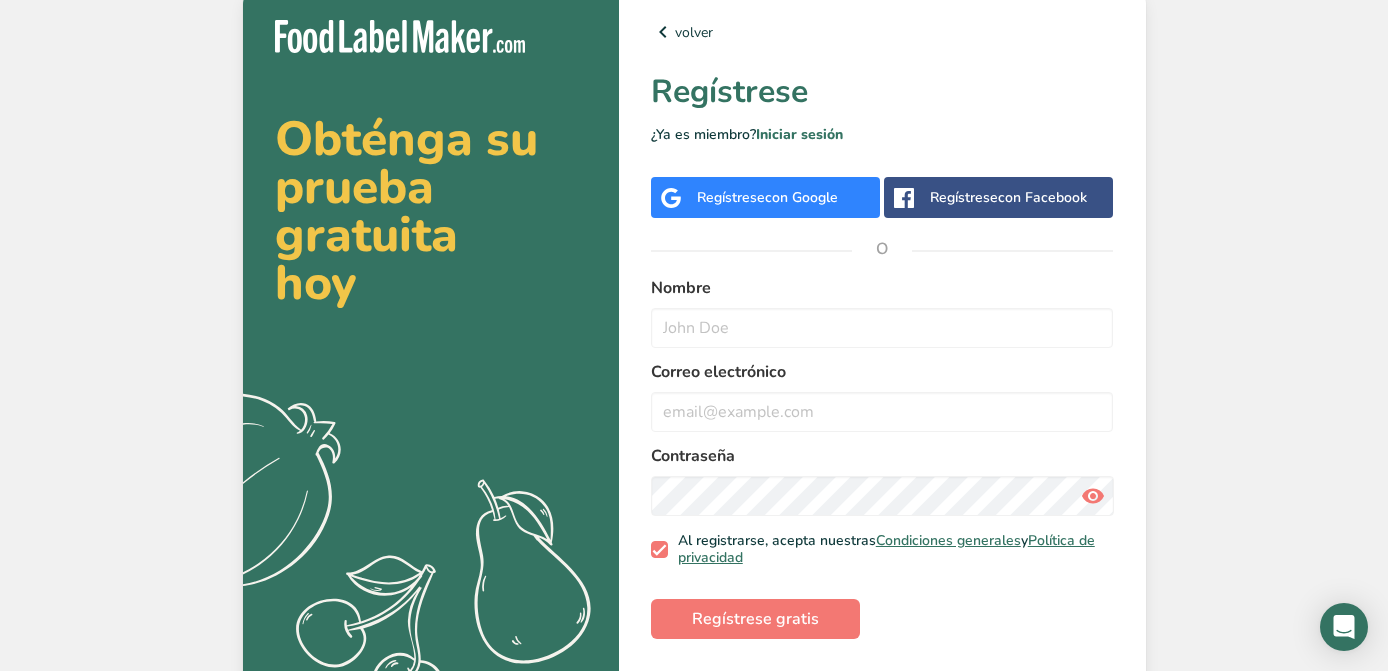 scroll, scrollTop: 0, scrollLeft: 0, axis: both 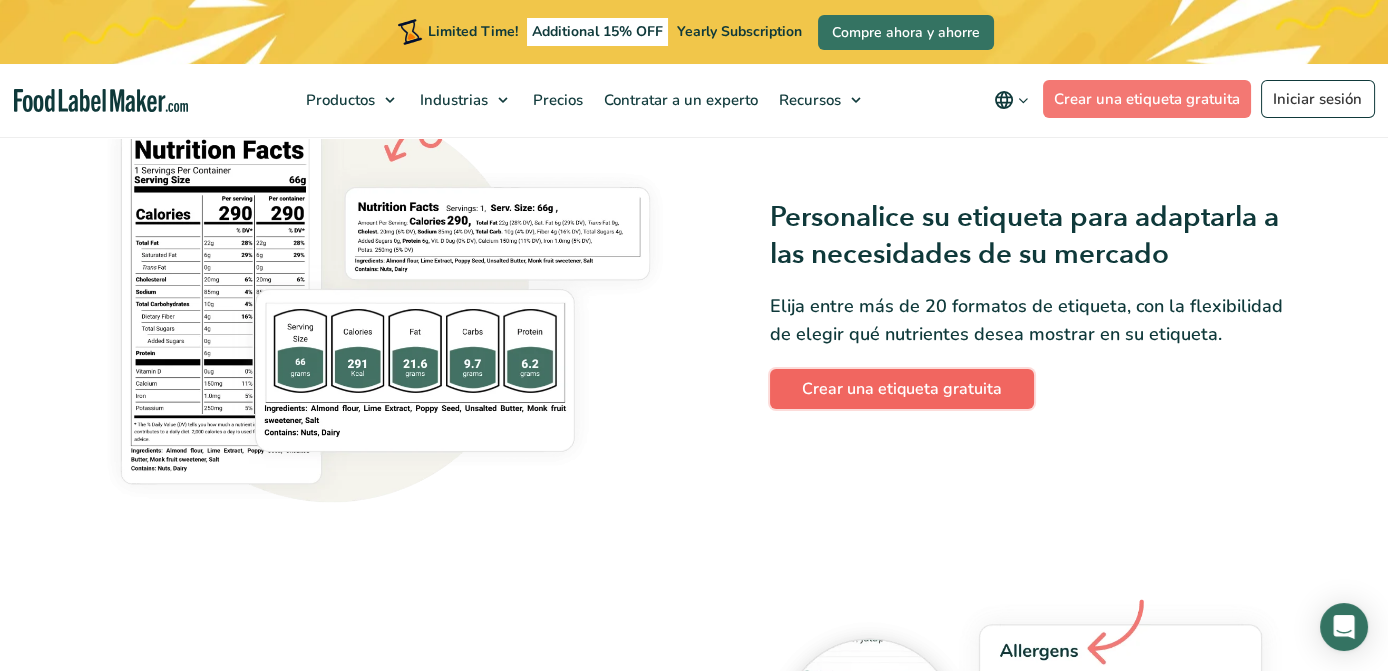 click on "Crear una etiqueta gratuita" at bounding box center [902, 389] 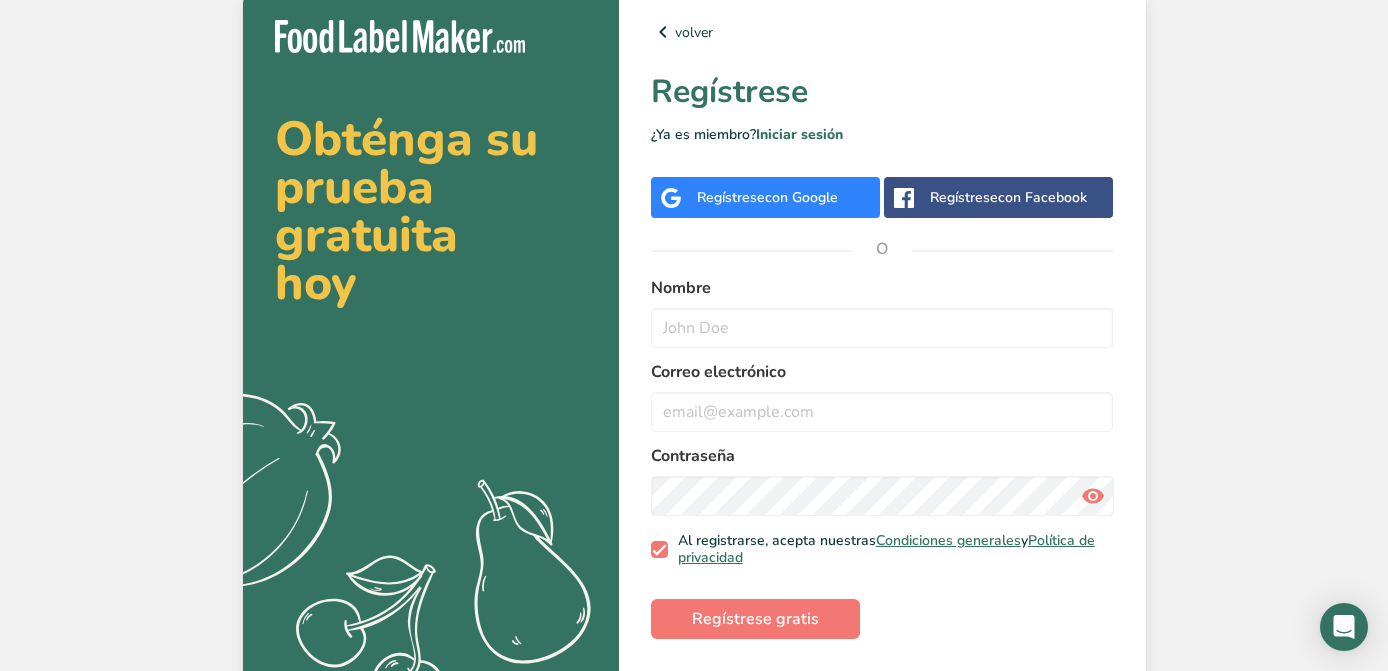 scroll, scrollTop: 0, scrollLeft: 0, axis: both 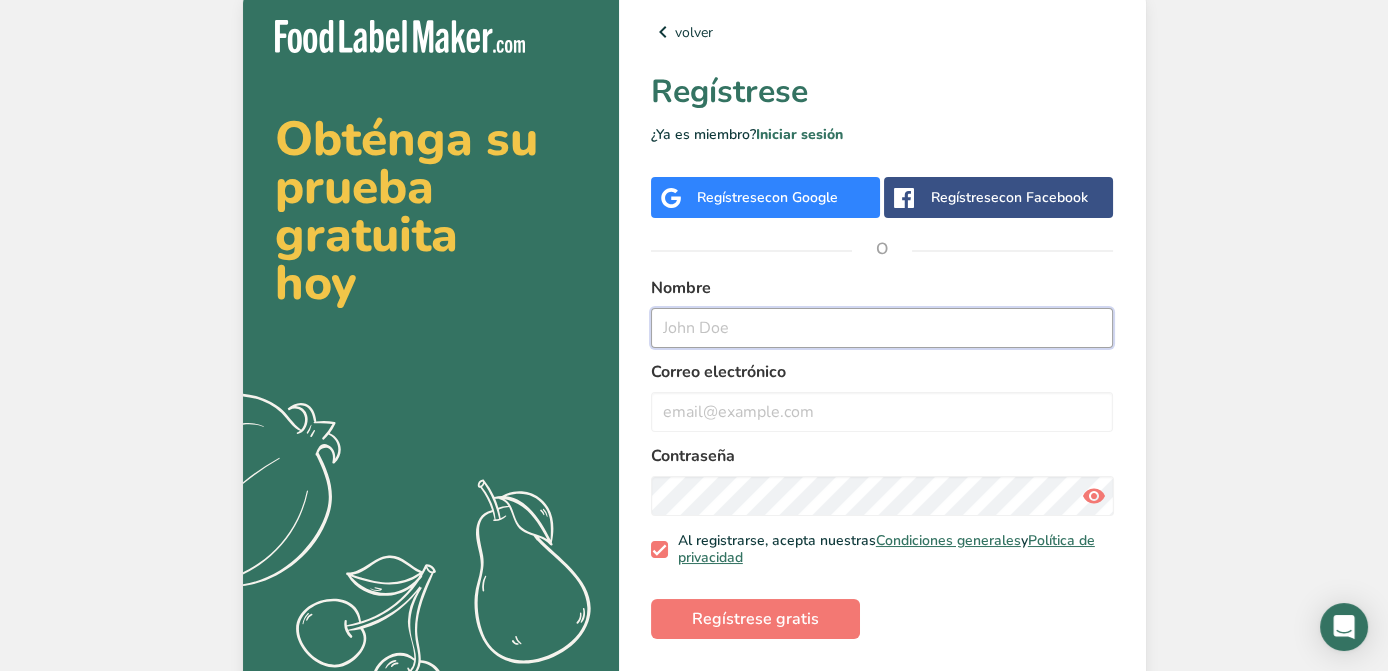 click at bounding box center (882, 328) 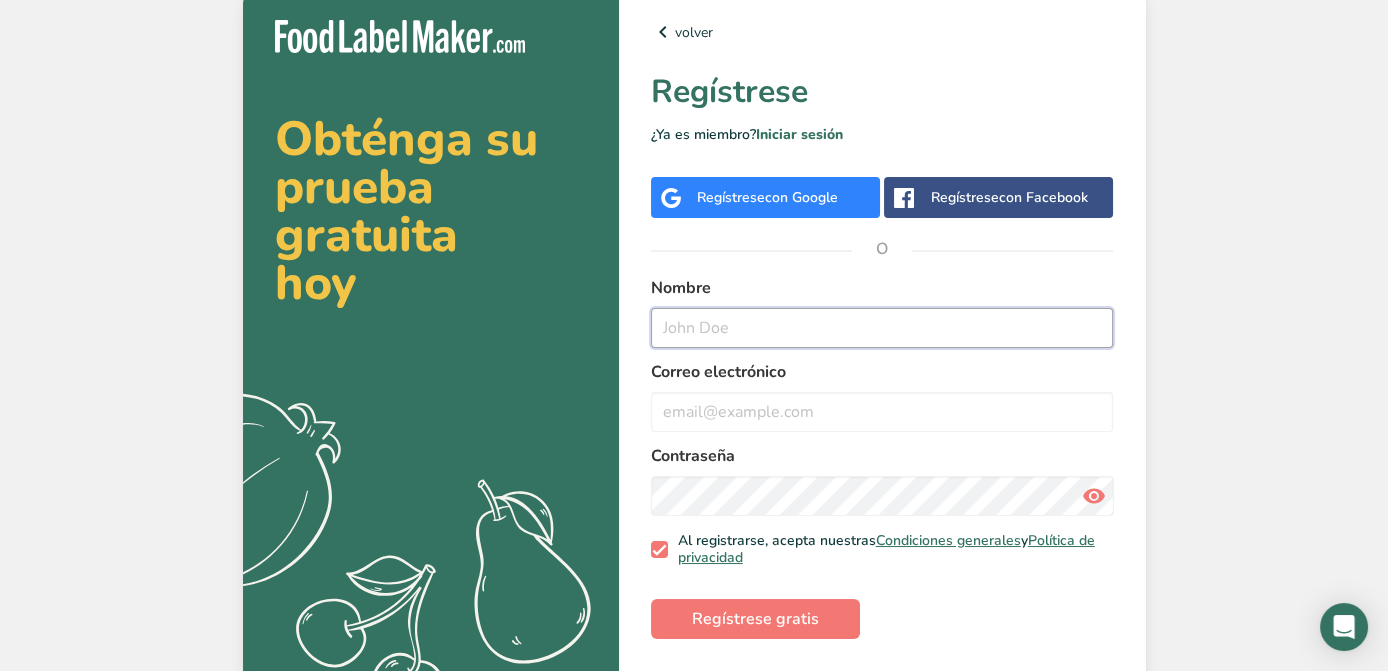 type on "a" 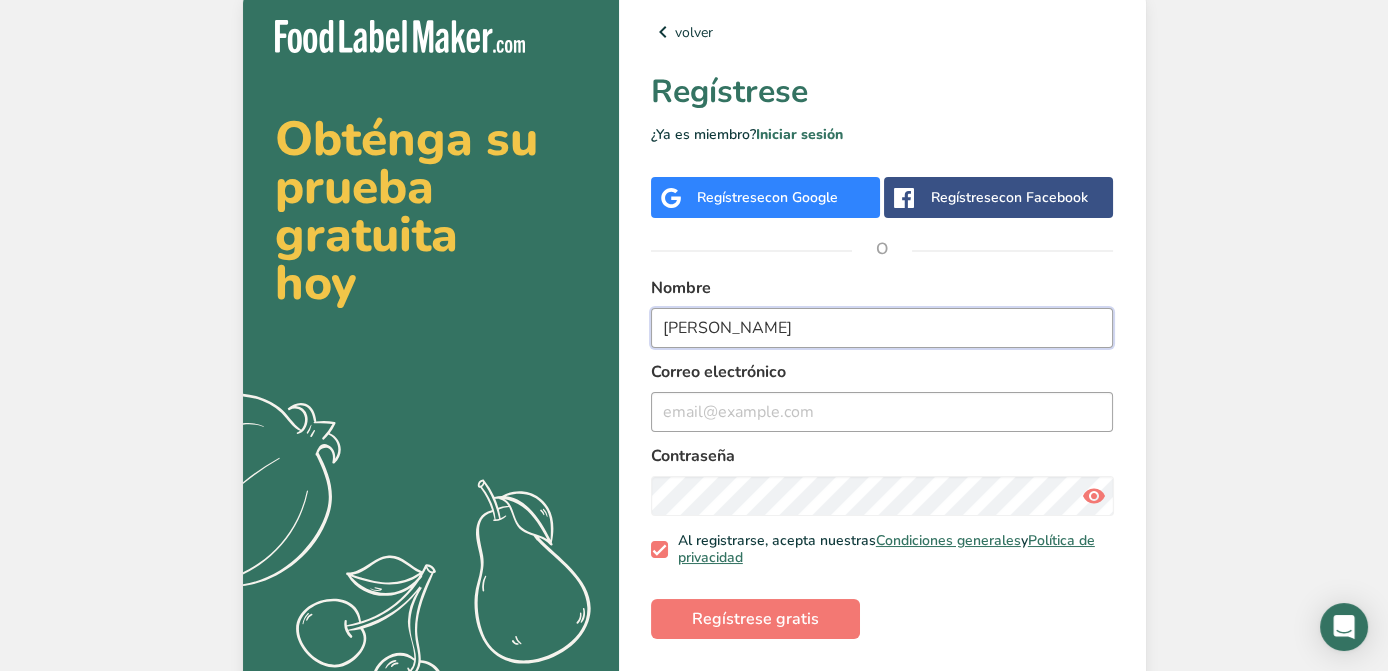 type on "[PERSON_NAME]" 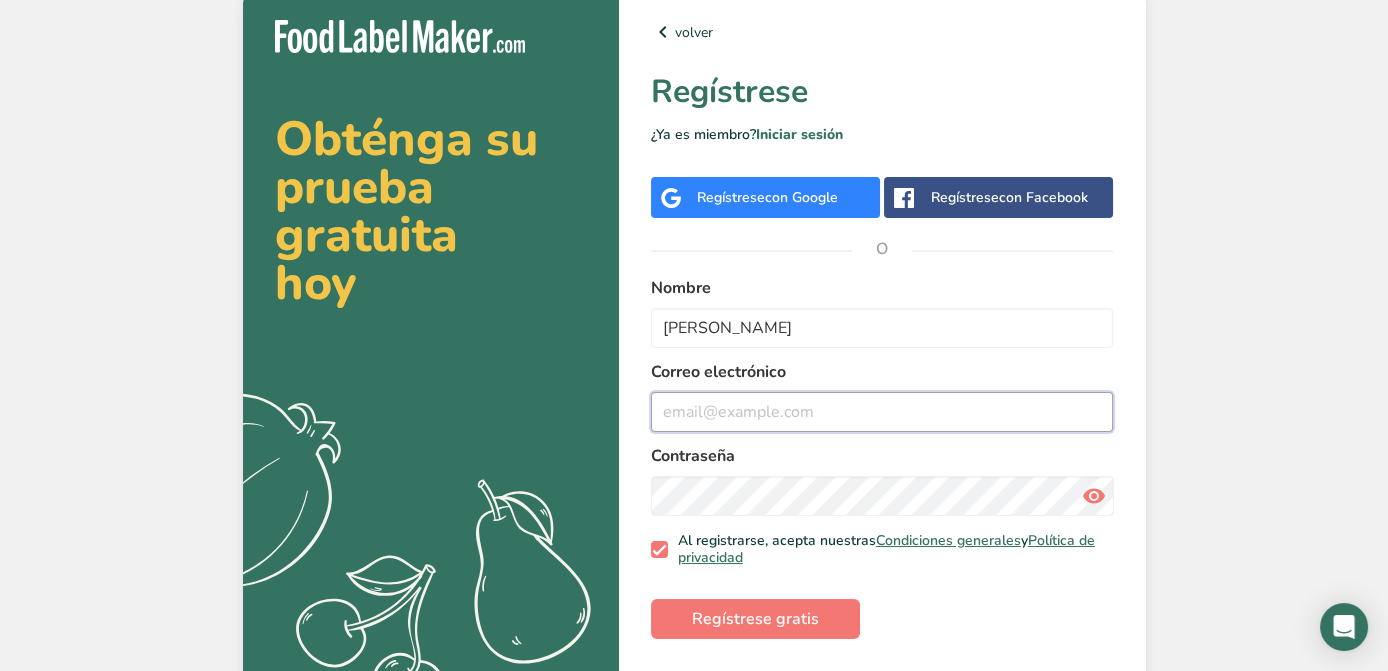 click at bounding box center (882, 412) 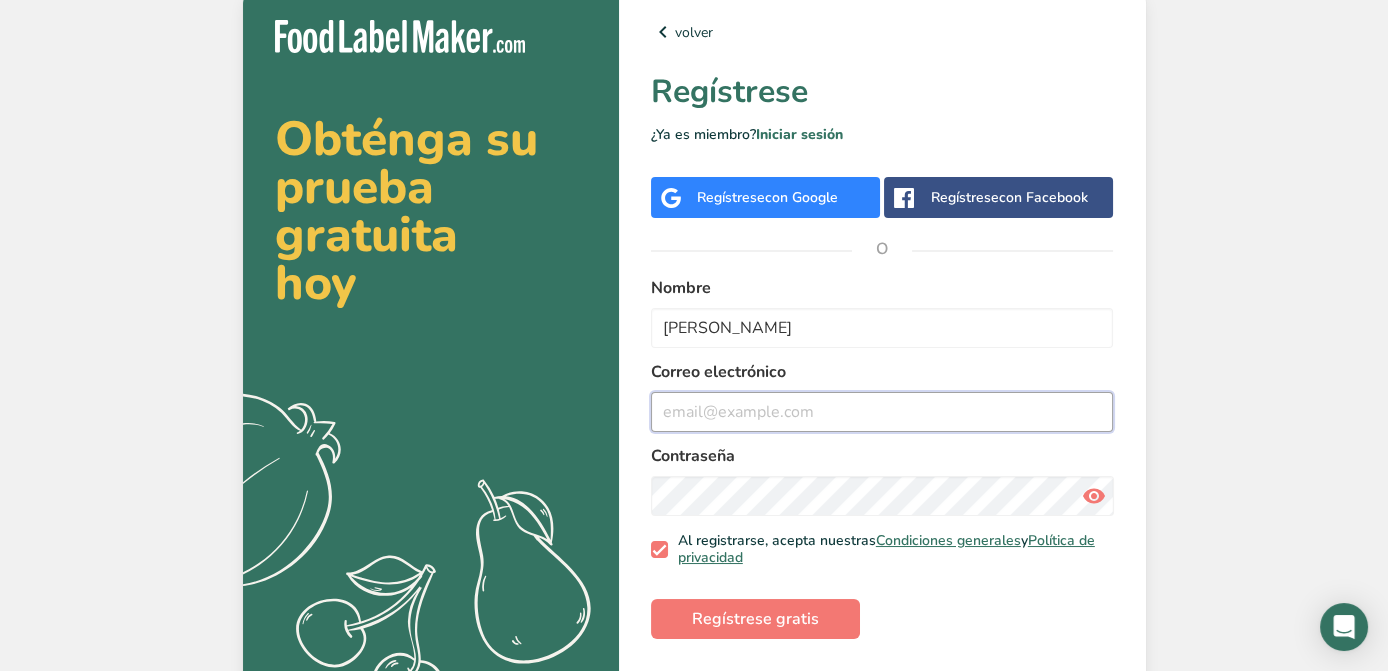 type on "[EMAIL_ADDRESS][DOMAIN_NAME]" 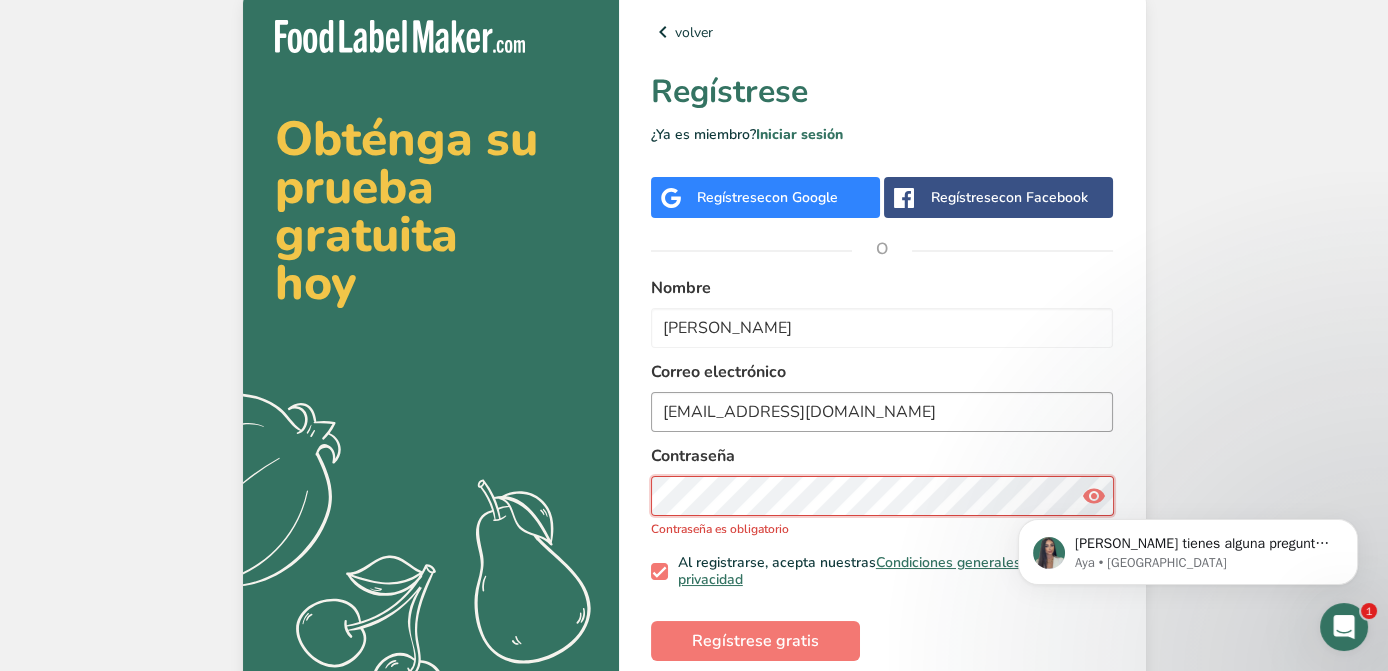 scroll, scrollTop: 0, scrollLeft: 0, axis: both 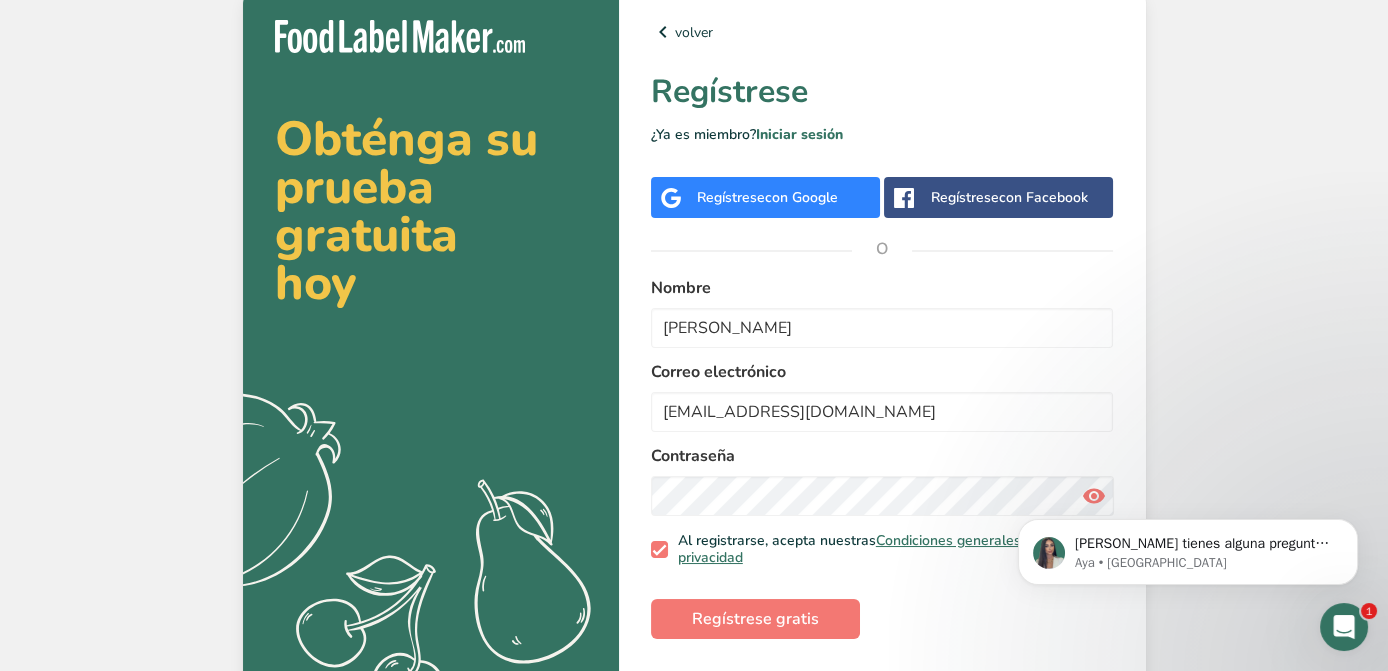 click on "[PERSON_NAME] tienes alguna pregunta no dudes en consultarnos. ¡Estamos aquí para ayudarte! 😊 Aya • [GEOGRAPHIC_DATA]" at bounding box center (1188, 460) 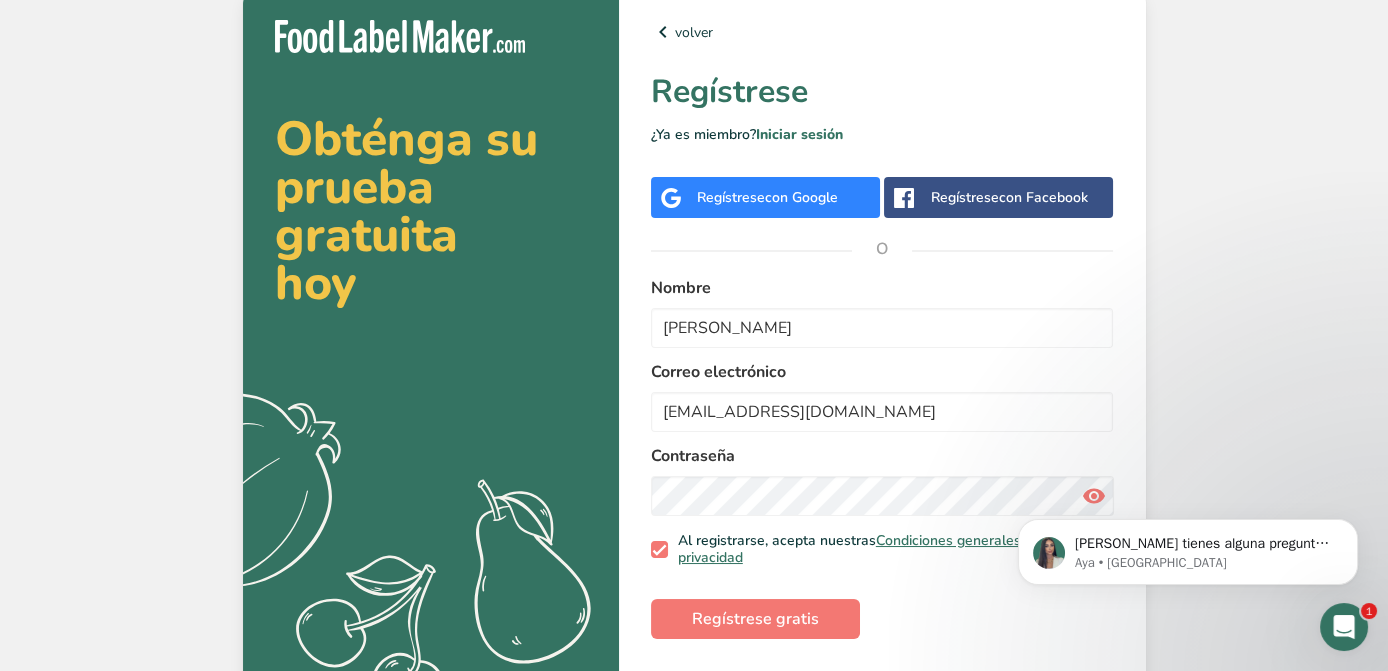 click on "[PERSON_NAME] tienes alguna pregunta no dudes en consultarnos. ¡Estamos aquí para ayudarte! 😊 Aya • [GEOGRAPHIC_DATA]" at bounding box center [1188, 460] 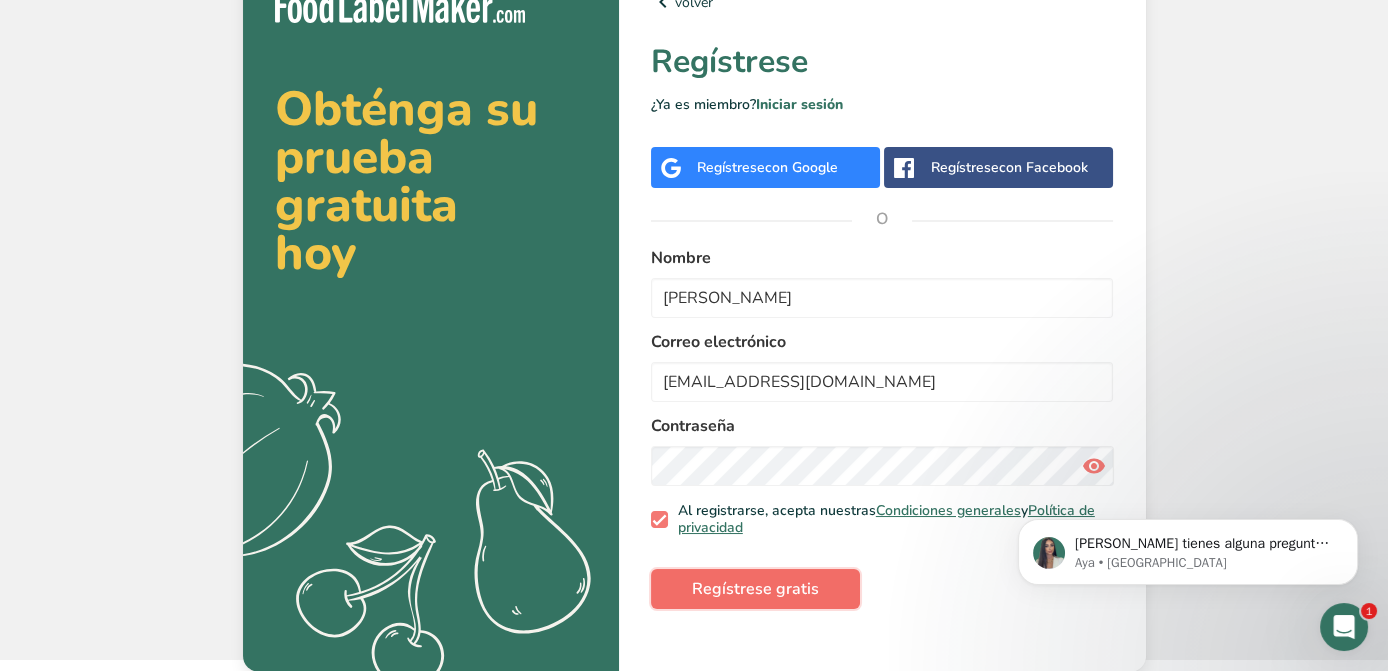 click on "Regístrese gratis" at bounding box center [755, 589] 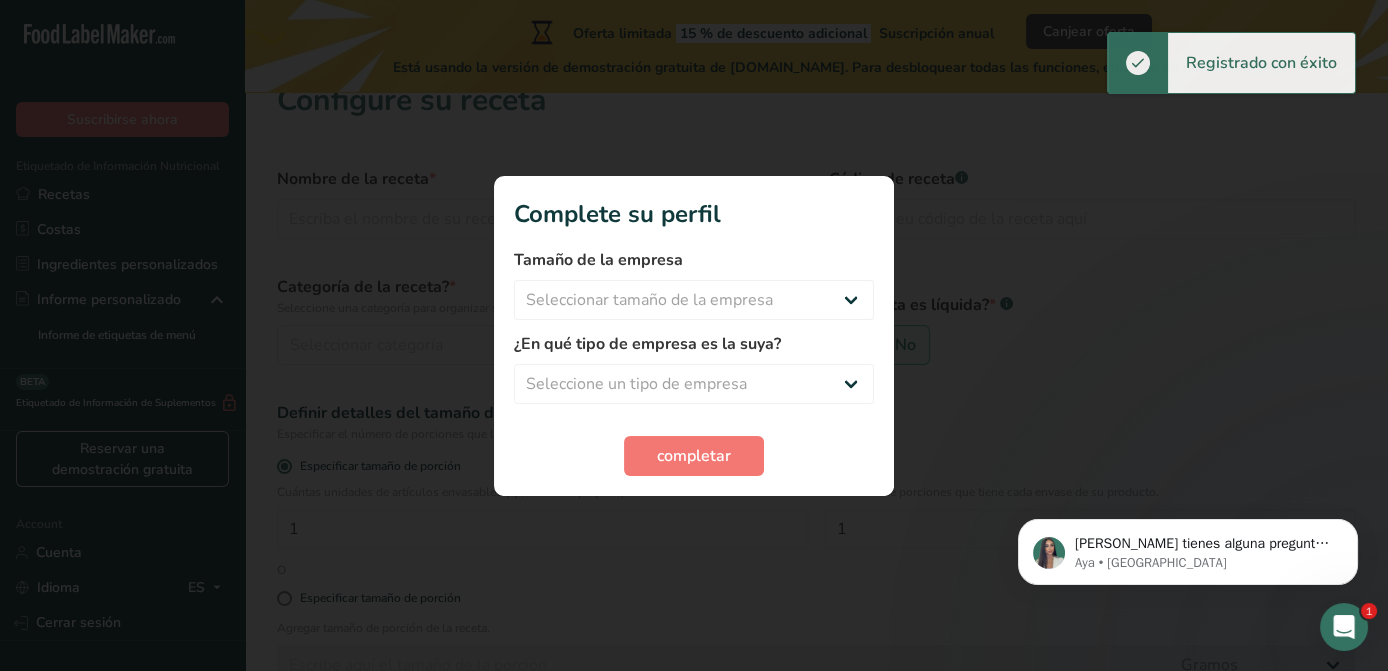 scroll, scrollTop: 0, scrollLeft: 0, axis: both 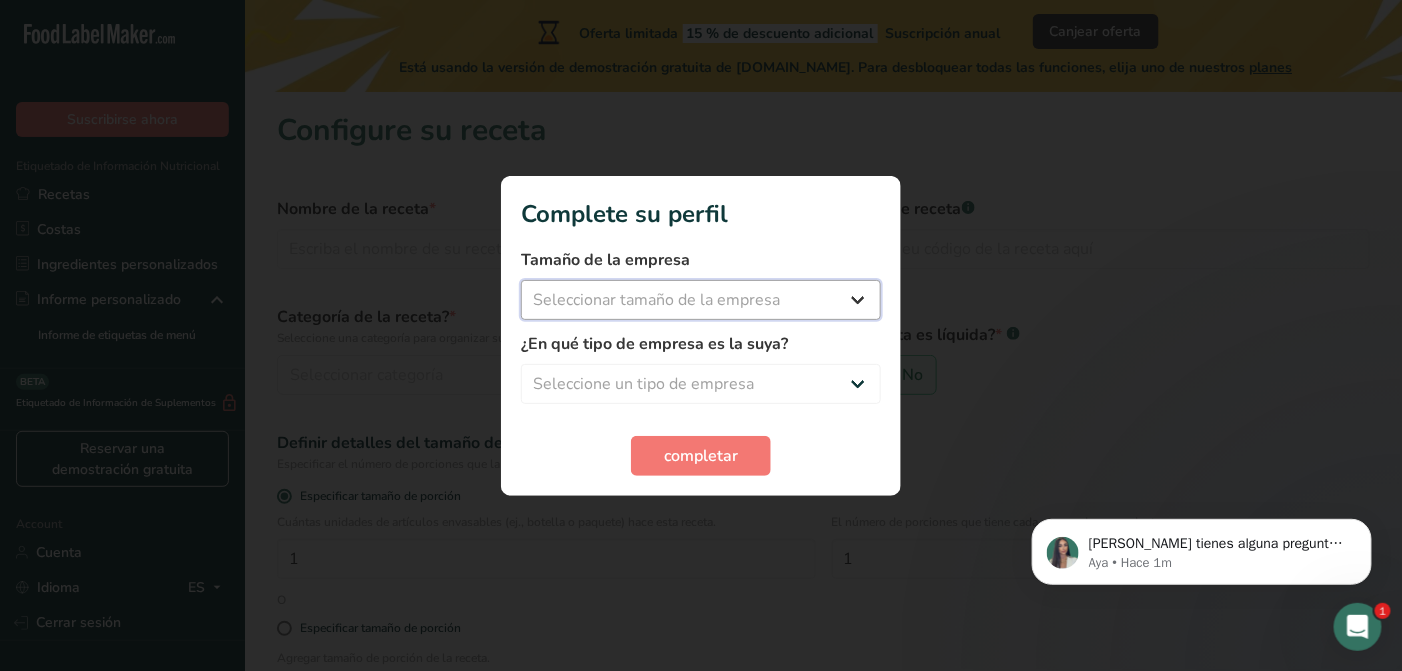click on "Seleccionar tamaño de la empresa
Menos de 10 empleados
De 10 a 50 empleados
De 51 a 500 empleados
Más de 500 empleados" at bounding box center [701, 300] 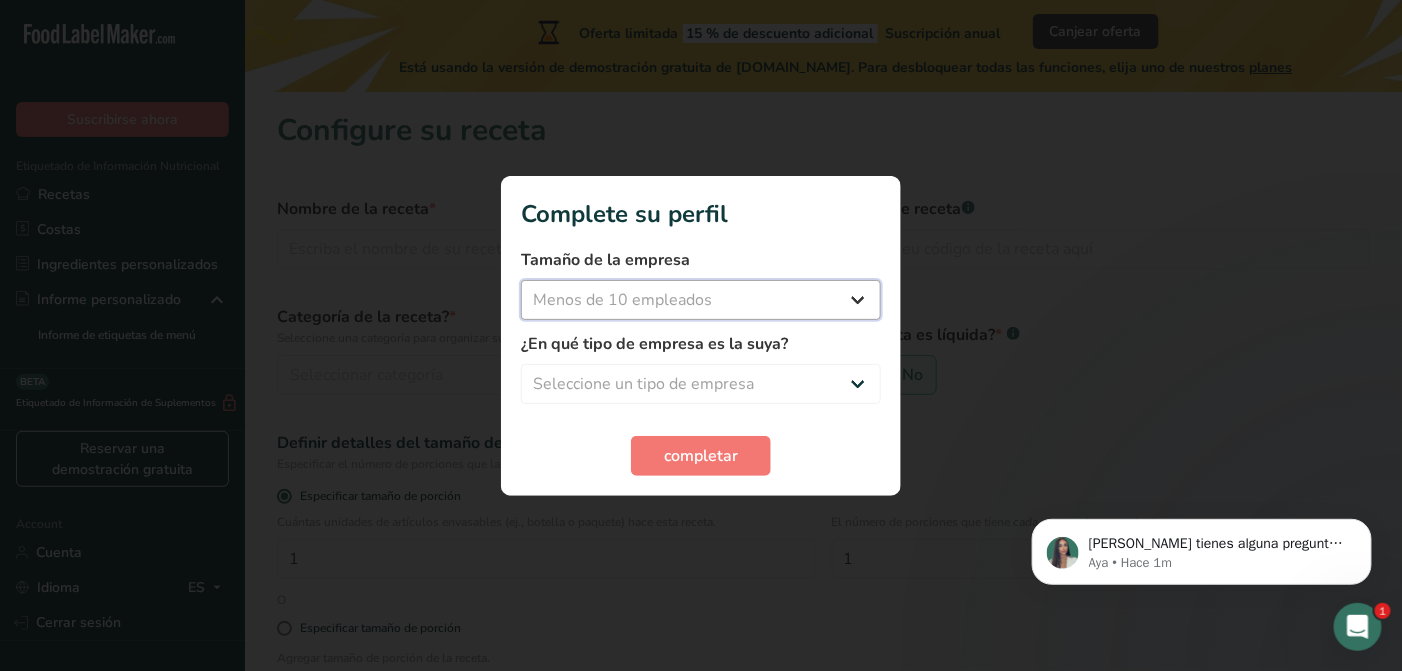 click on "Seleccionar tamaño de la empresa
Menos de 10 empleados
De 10 a 50 empleados
De 51 a 500 empleados
Más de 500 empleados" at bounding box center [701, 300] 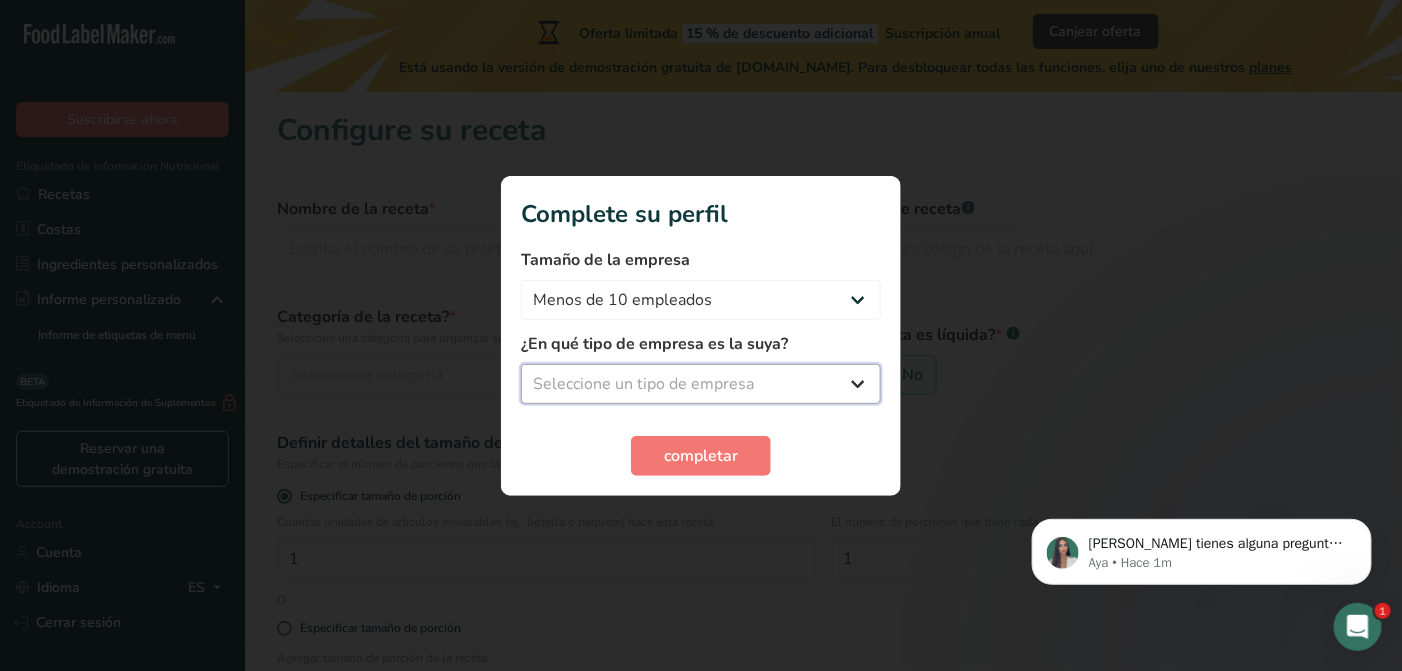 click on "Seleccione un tipo de empresa
Fabricante de alimentos envasados
Restaurante y cafetería
[GEOGRAPHIC_DATA]
Empresa de comidas preparadas y cáterin
Nutricionista
Bloguero gastronómico
Entrenador personal
Otro" at bounding box center (701, 384) 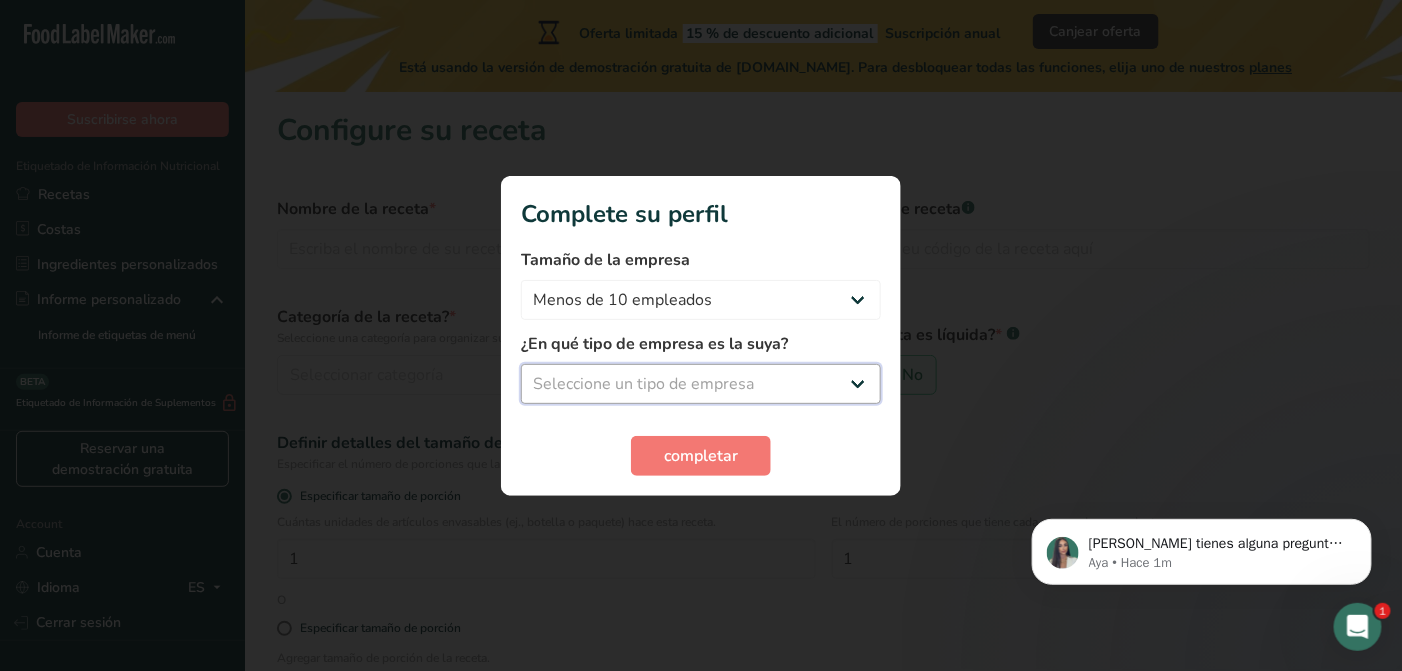 select on "8" 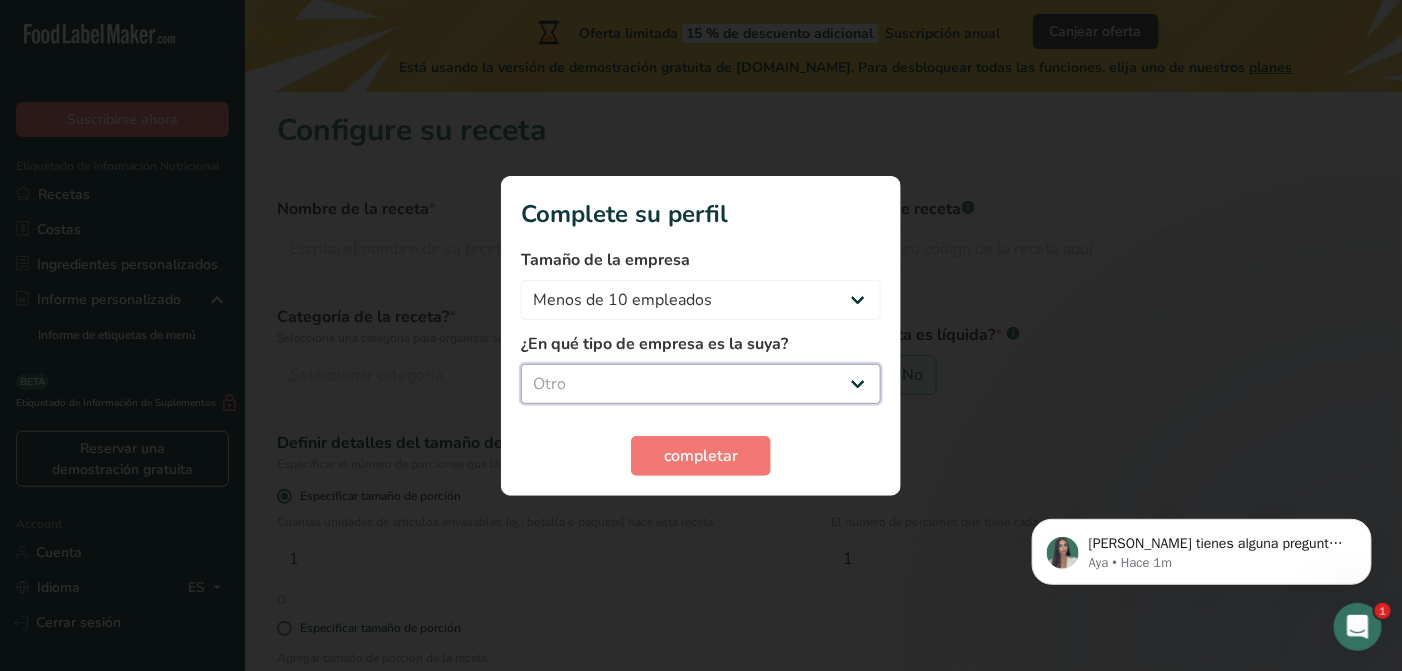 click on "Seleccione un tipo de empresa
Fabricante de alimentos envasados
Restaurante y cafetería
[GEOGRAPHIC_DATA]
Empresa de comidas preparadas y cáterin
Nutricionista
Bloguero gastronómico
Entrenador personal
Otro" at bounding box center [701, 384] 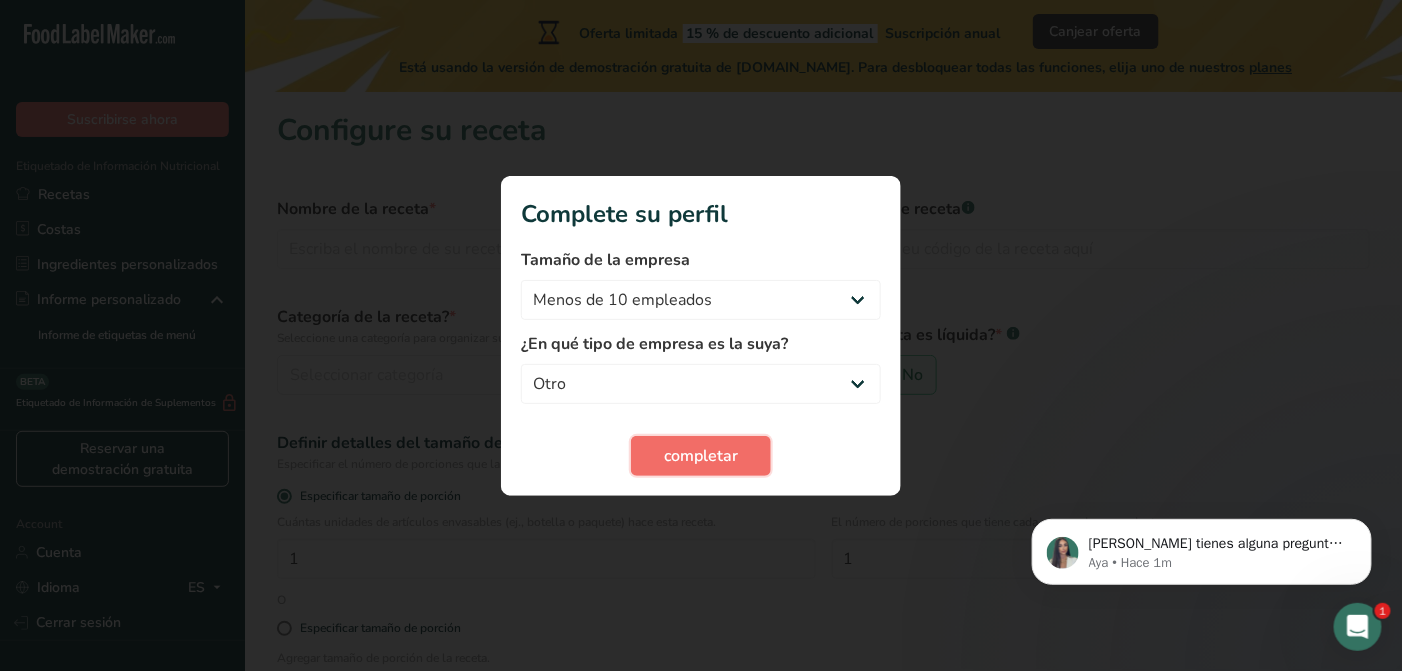click on "completar" at bounding box center (701, 456) 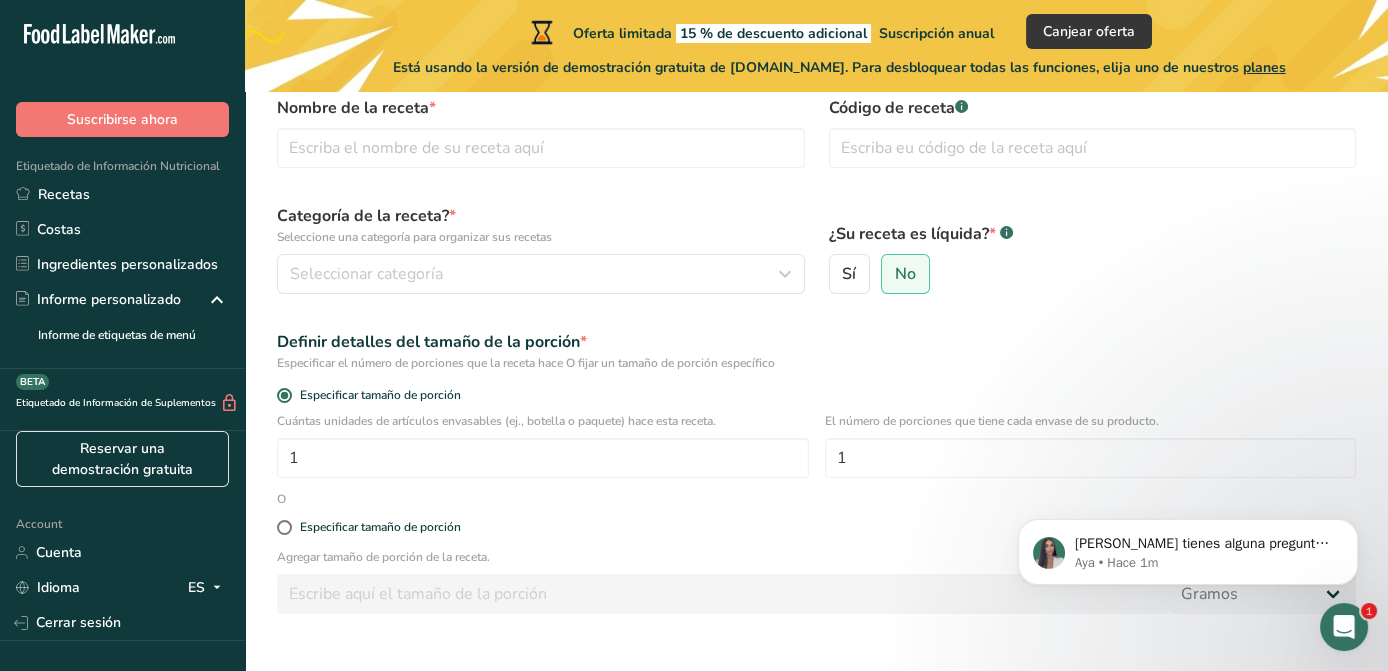 scroll, scrollTop: 0, scrollLeft: 0, axis: both 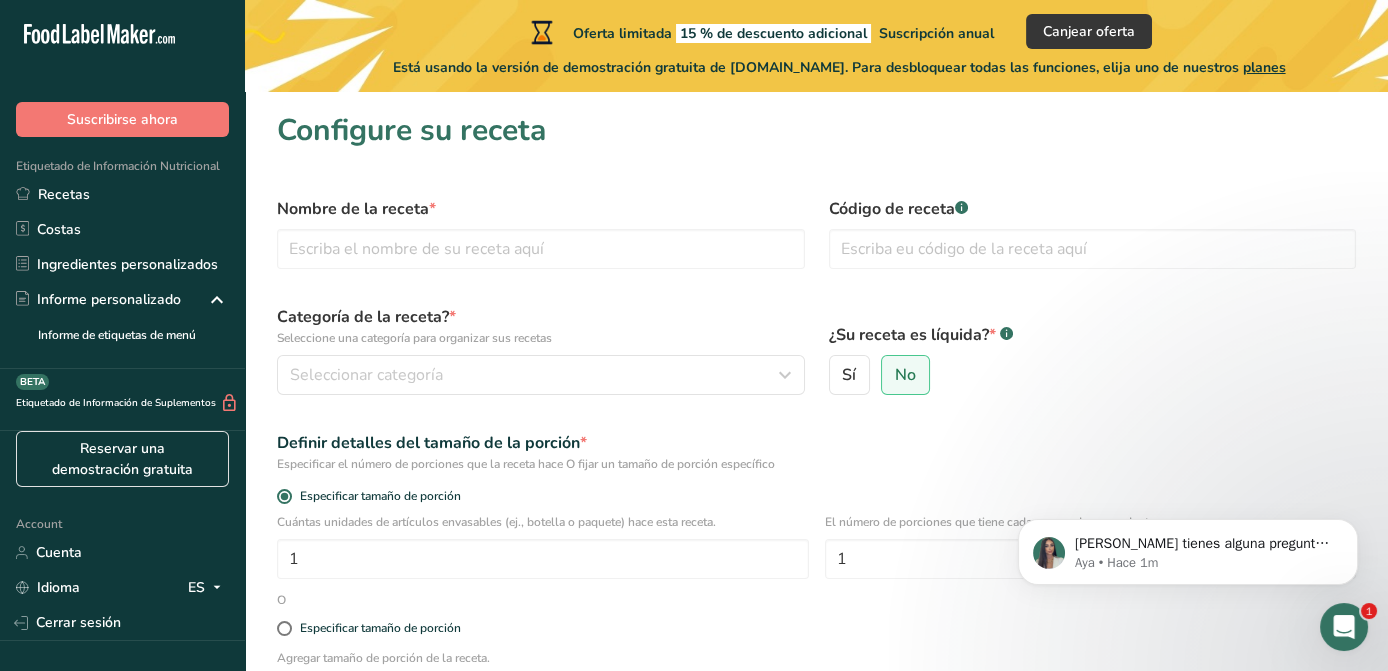 click on "Categoría de la receta? *
Seleccione una categoría para organizar sus recetas" at bounding box center (541, 326) 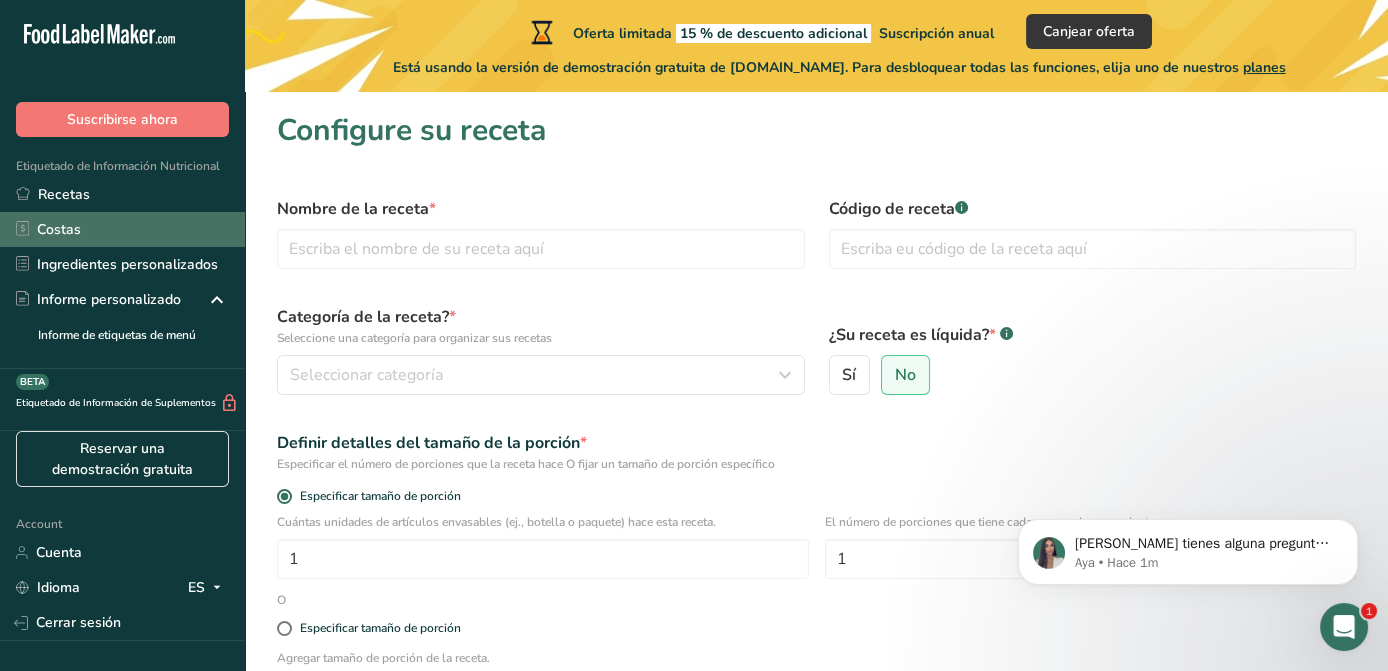 click on "Costas" at bounding box center (122, 229) 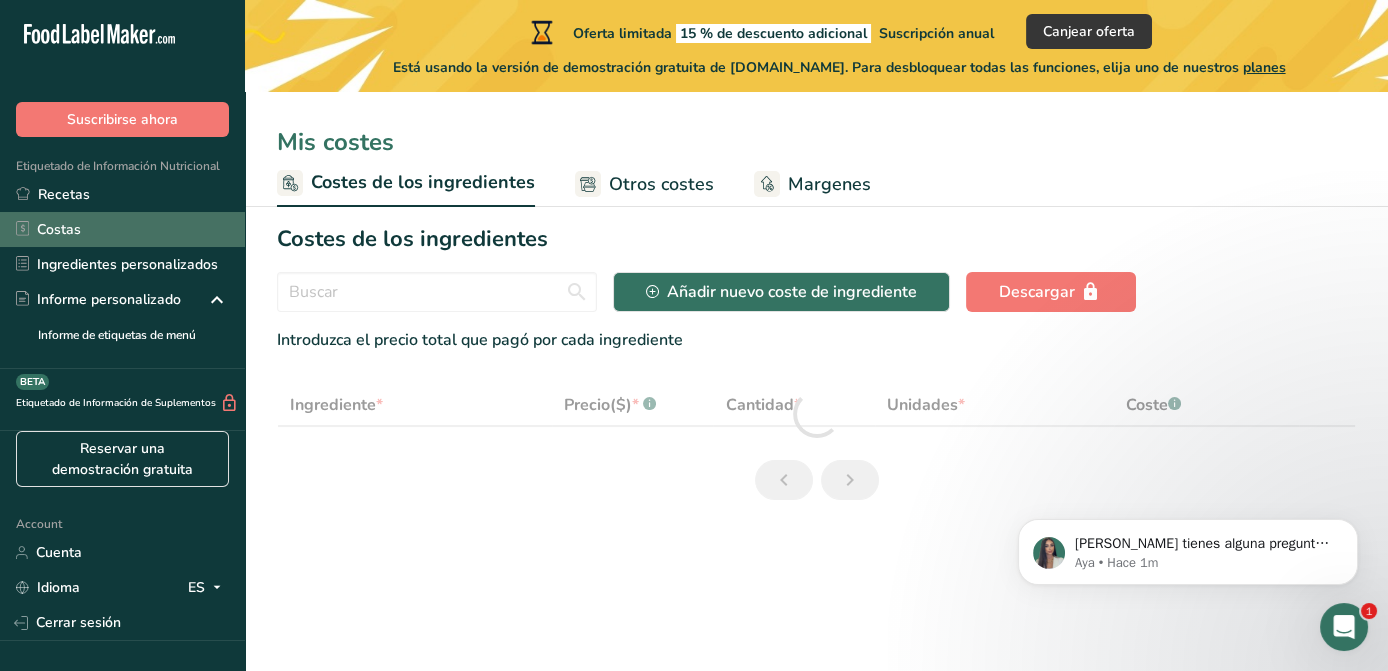 select on "1" 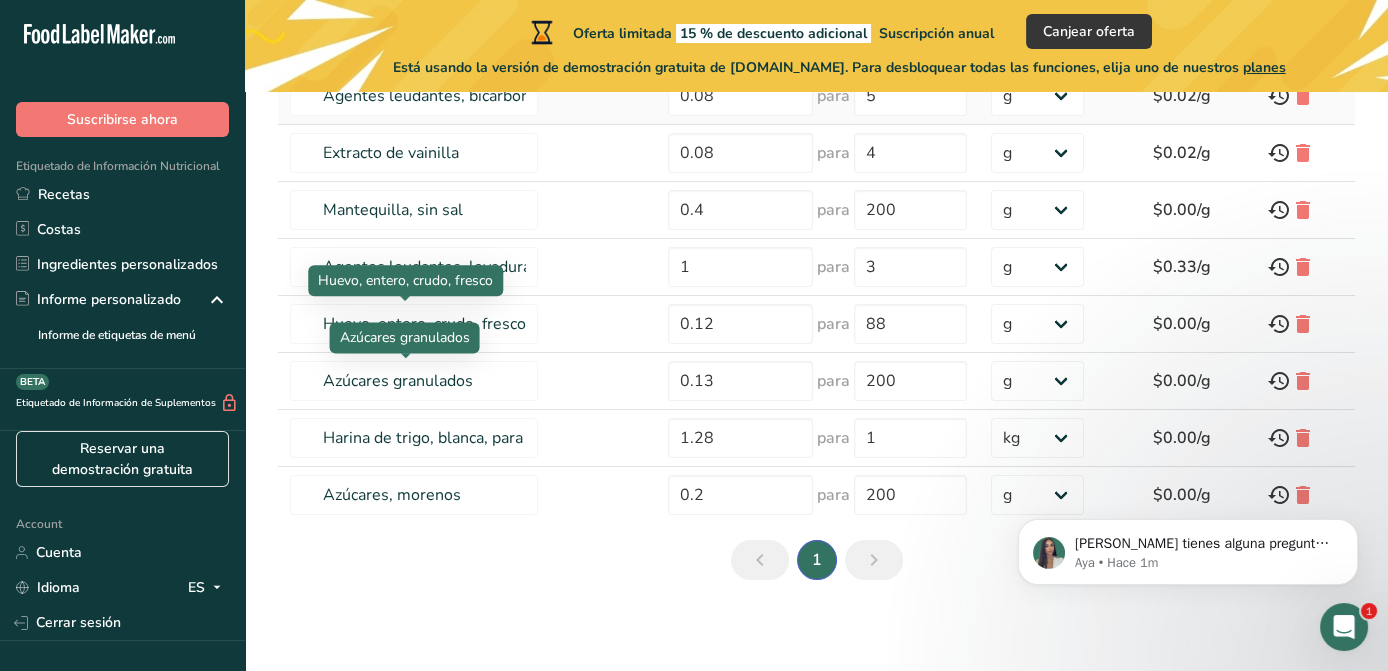 scroll, scrollTop: 0, scrollLeft: 0, axis: both 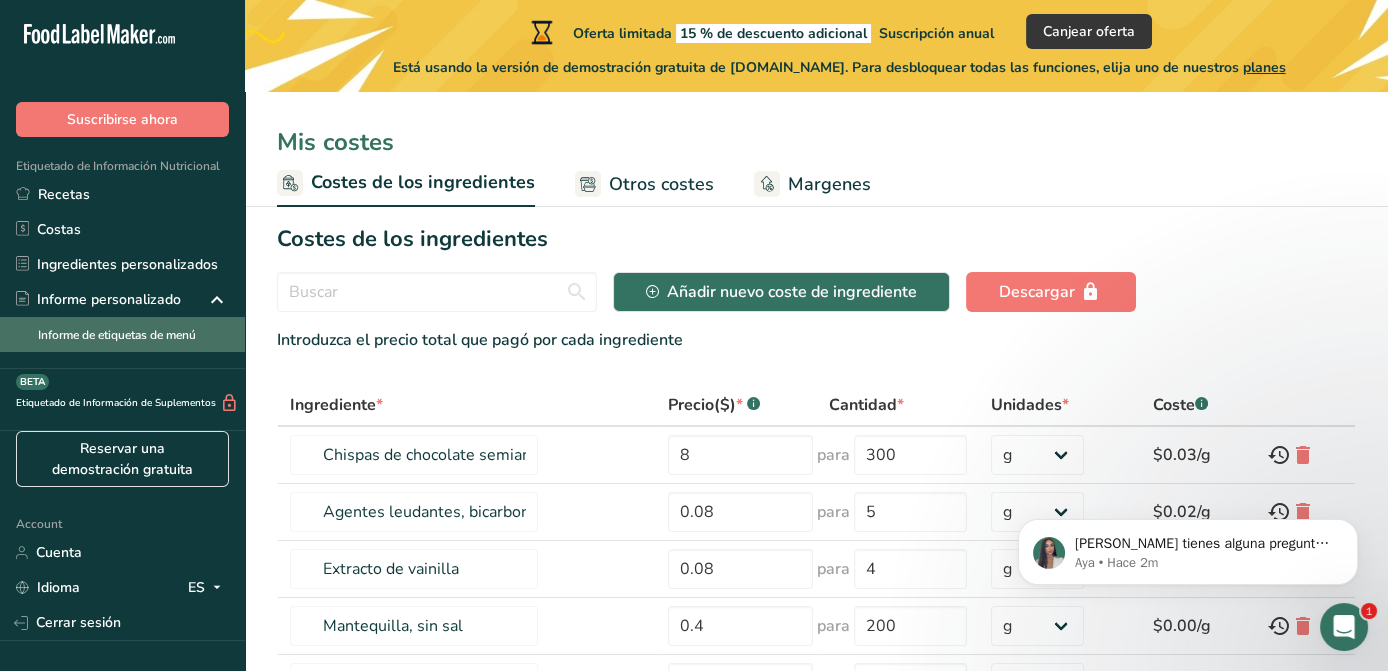 click on "Informe de etiquetas de menú" at bounding box center (122, 334) 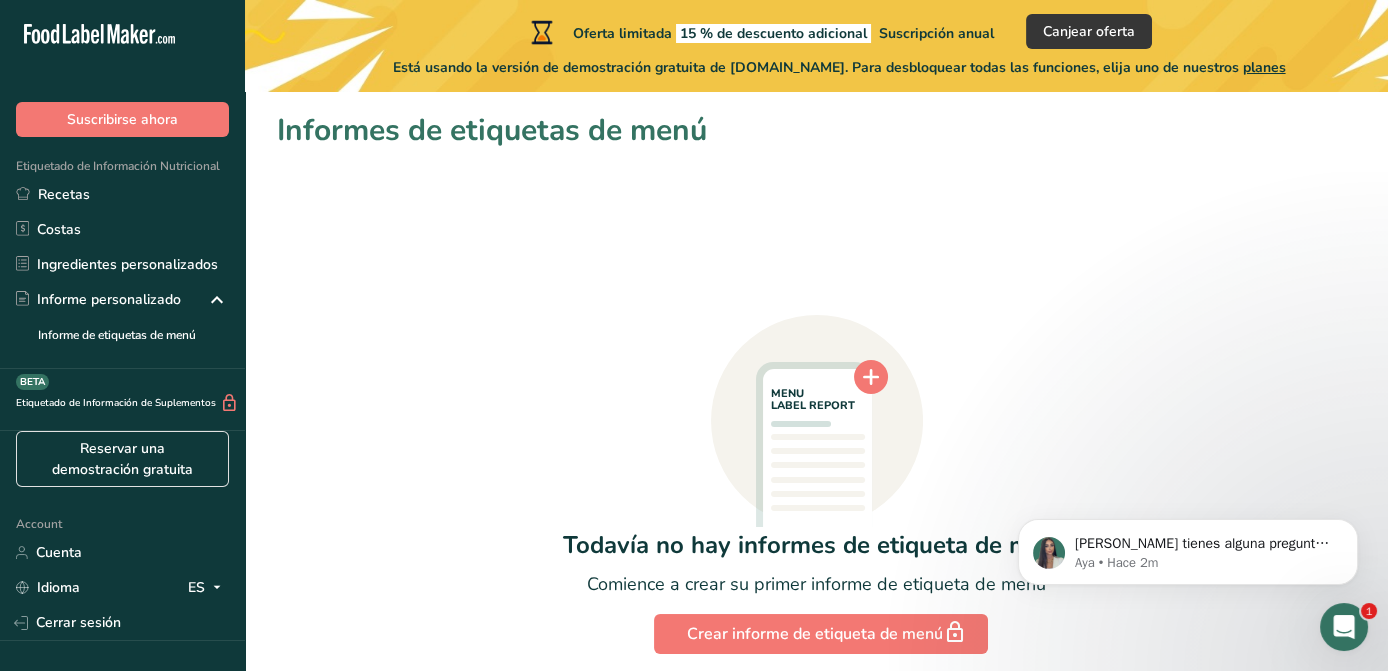 scroll, scrollTop: 78, scrollLeft: 0, axis: vertical 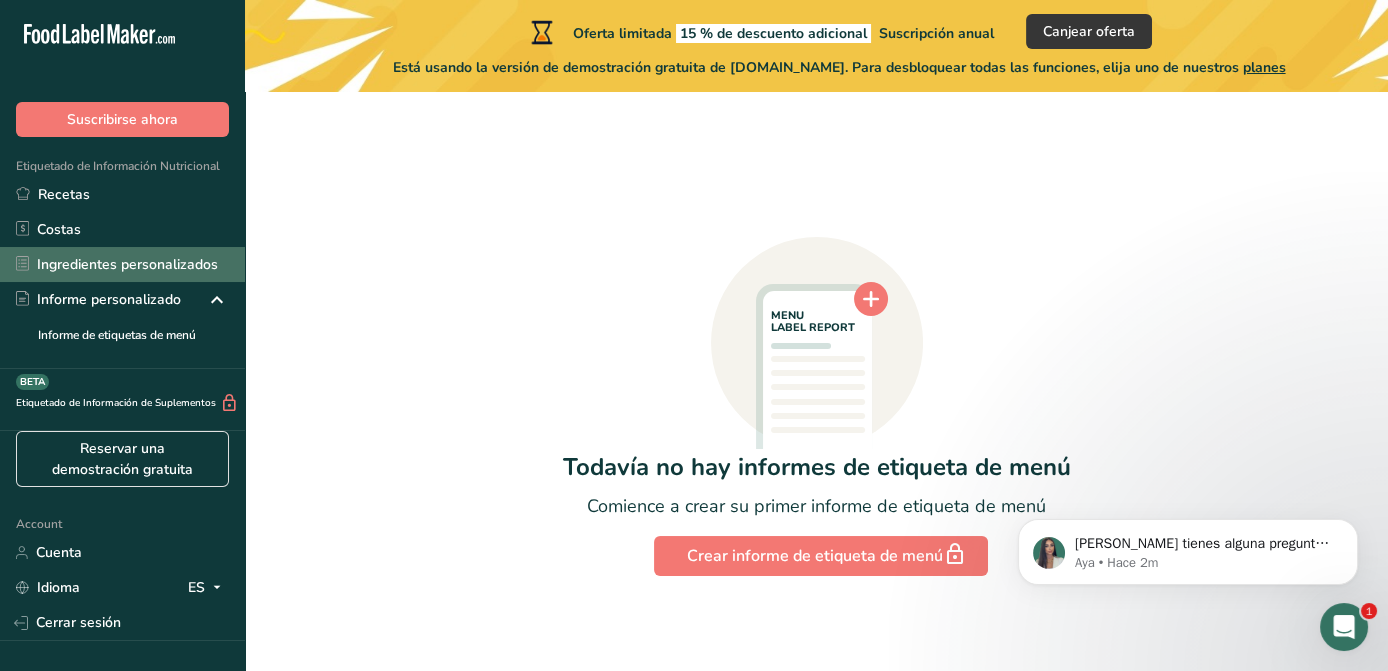 click on "Ingredientes personalizados" at bounding box center [122, 264] 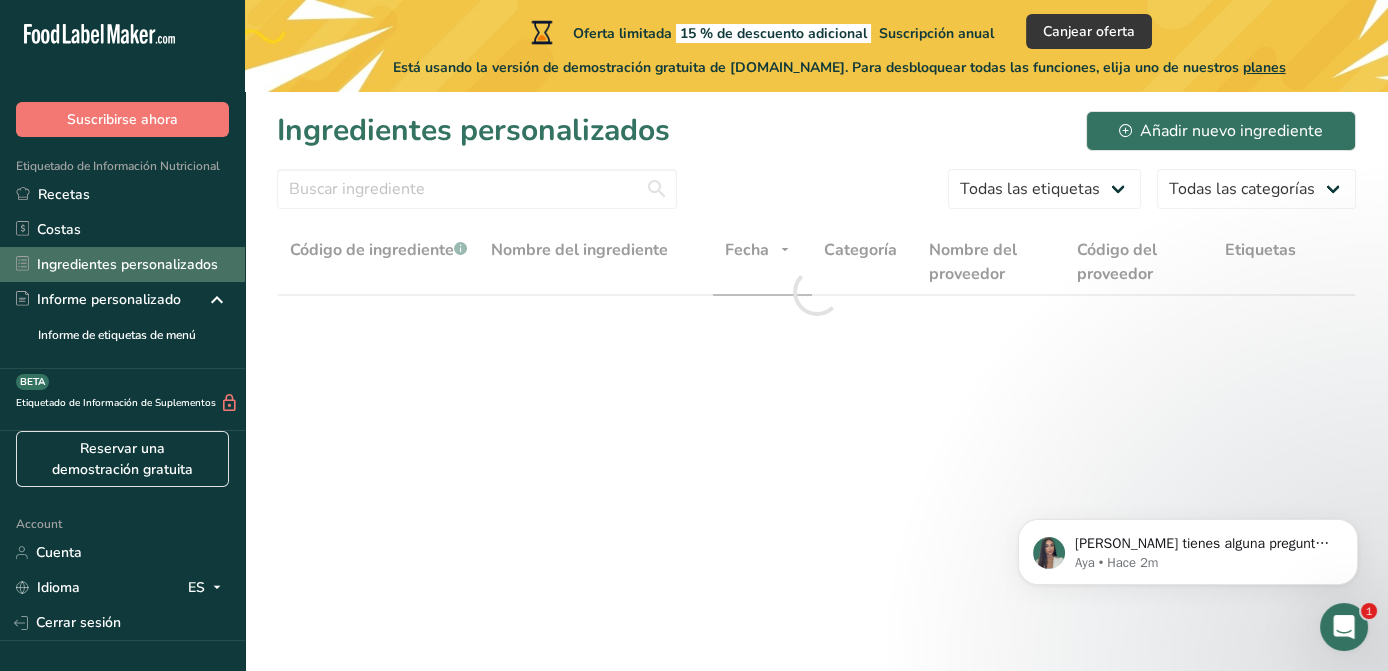 scroll, scrollTop: 0, scrollLeft: 0, axis: both 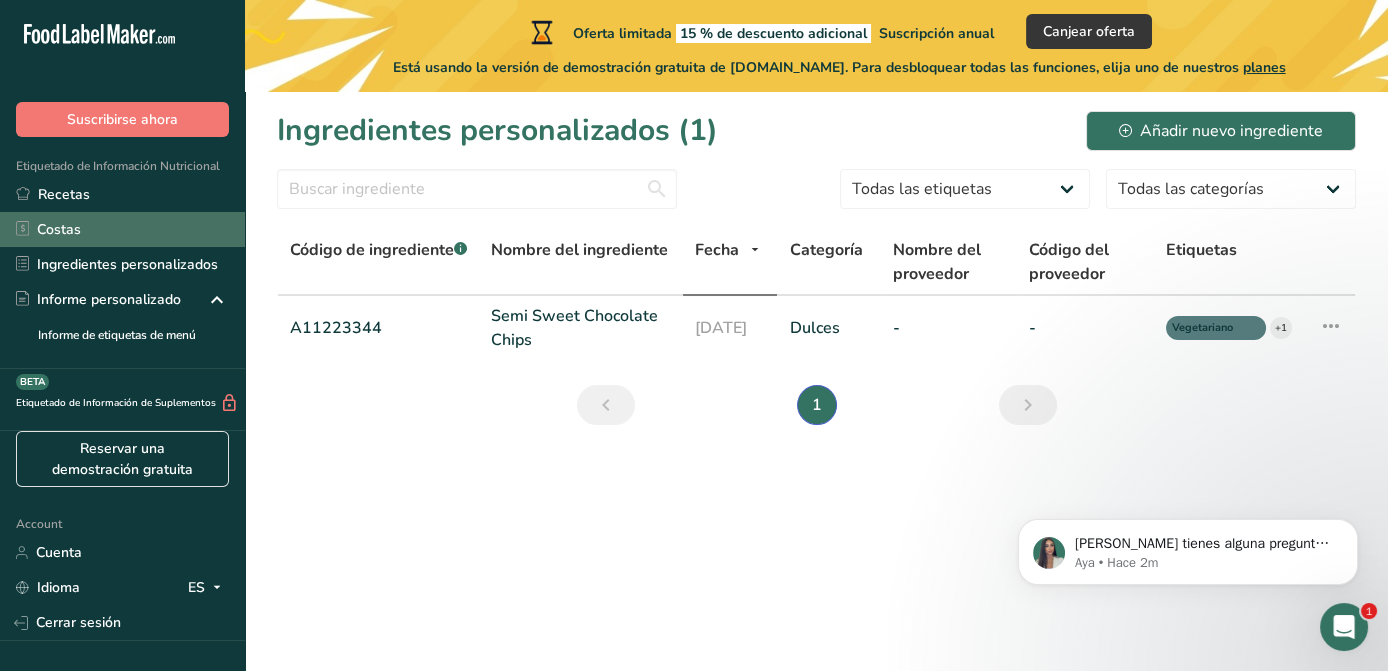 click on "Costas" at bounding box center (122, 229) 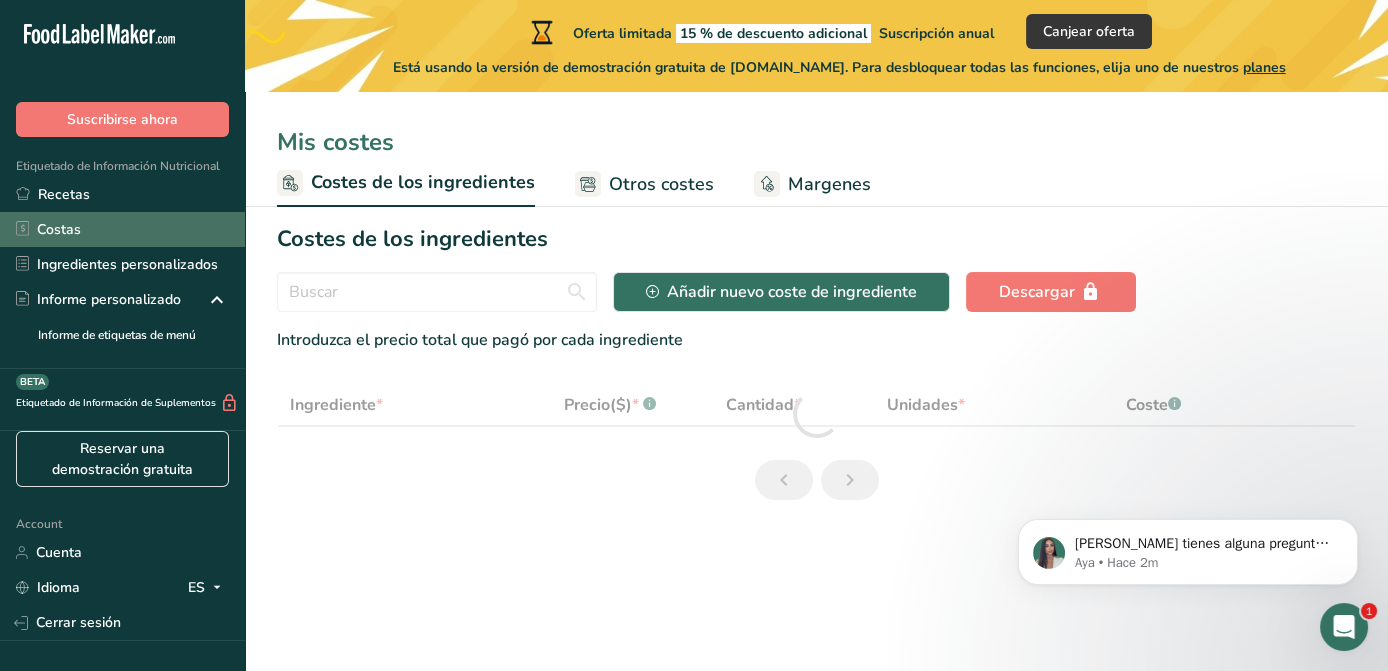 select on "1" 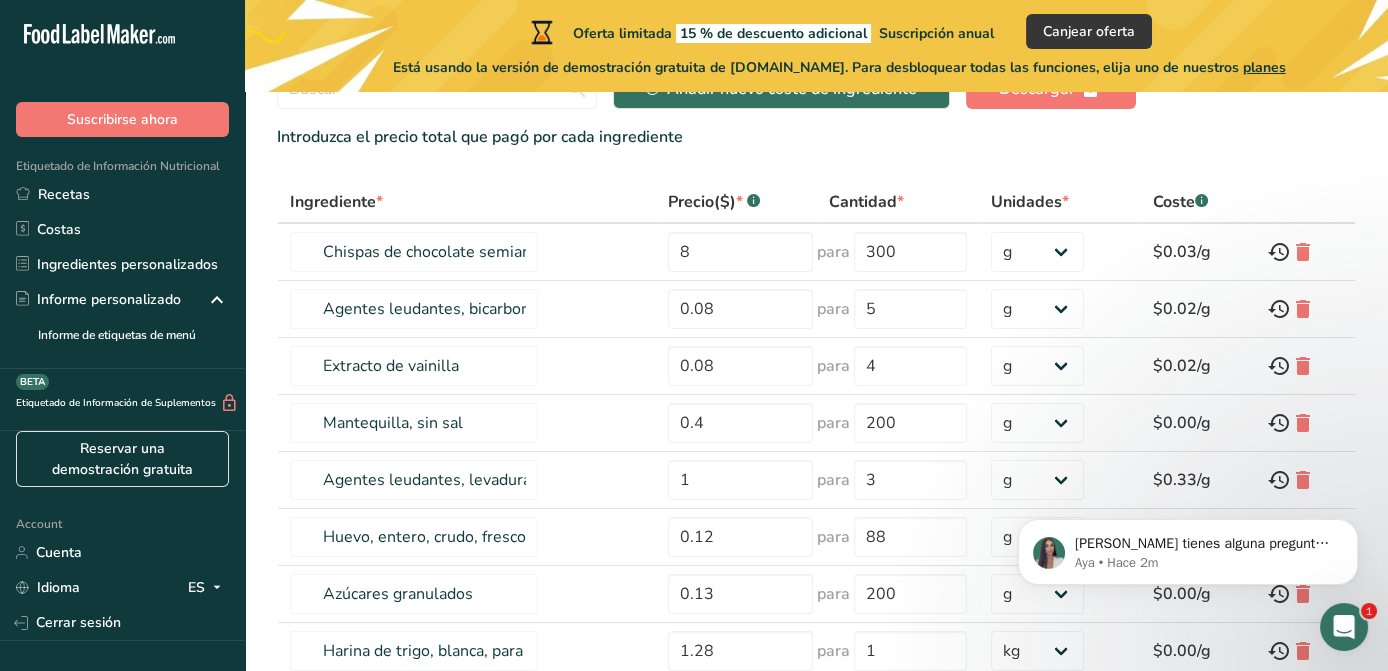 scroll, scrollTop: 0, scrollLeft: 0, axis: both 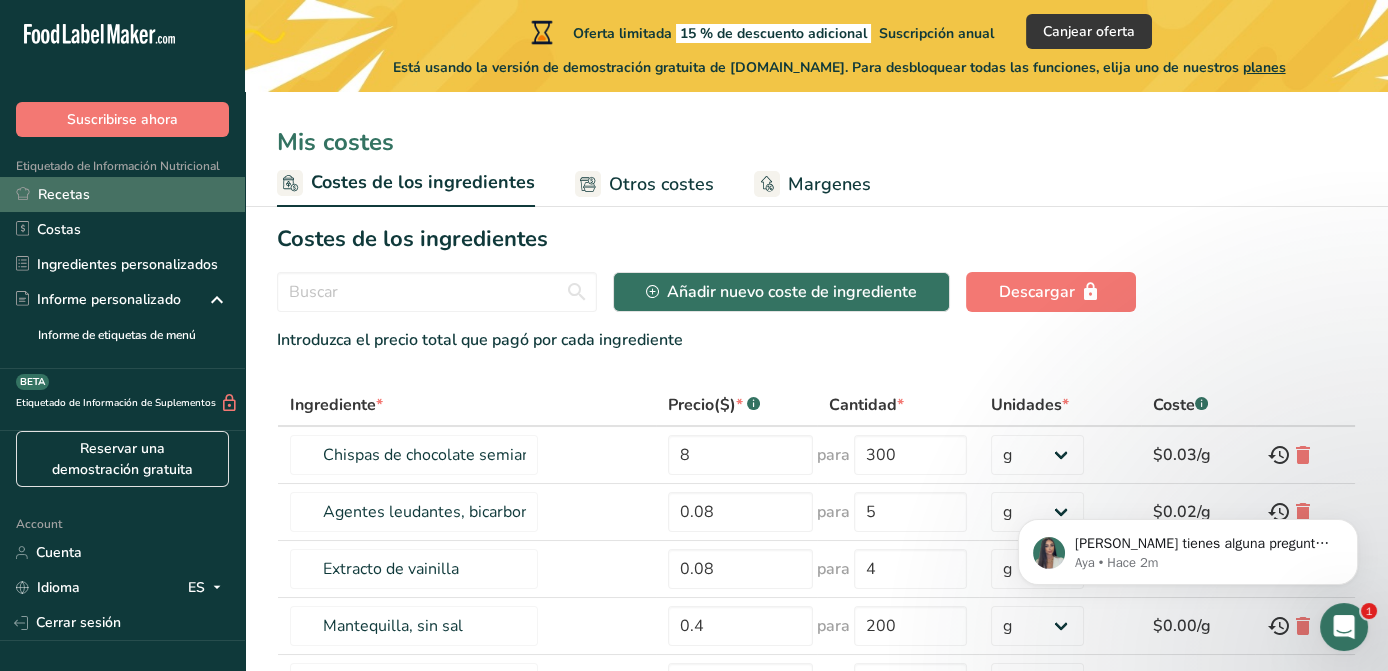 click on "Recetas" at bounding box center (122, 194) 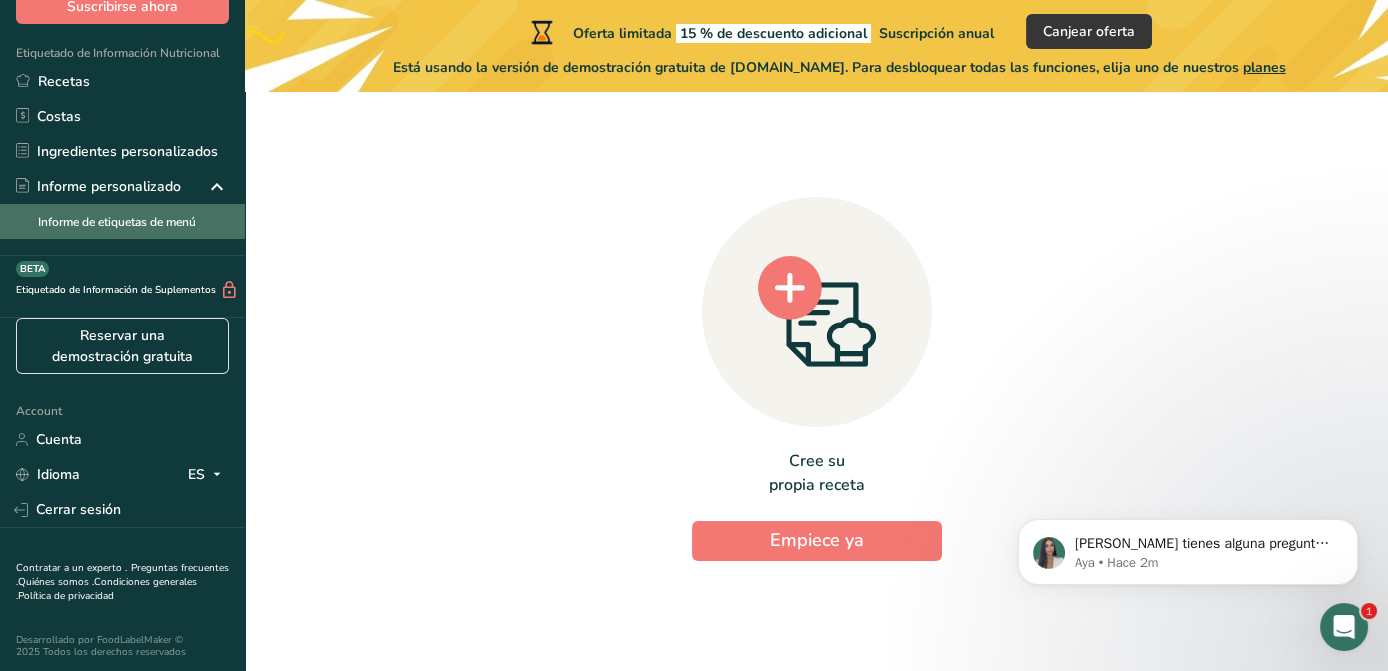 scroll, scrollTop: 0, scrollLeft: 0, axis: both 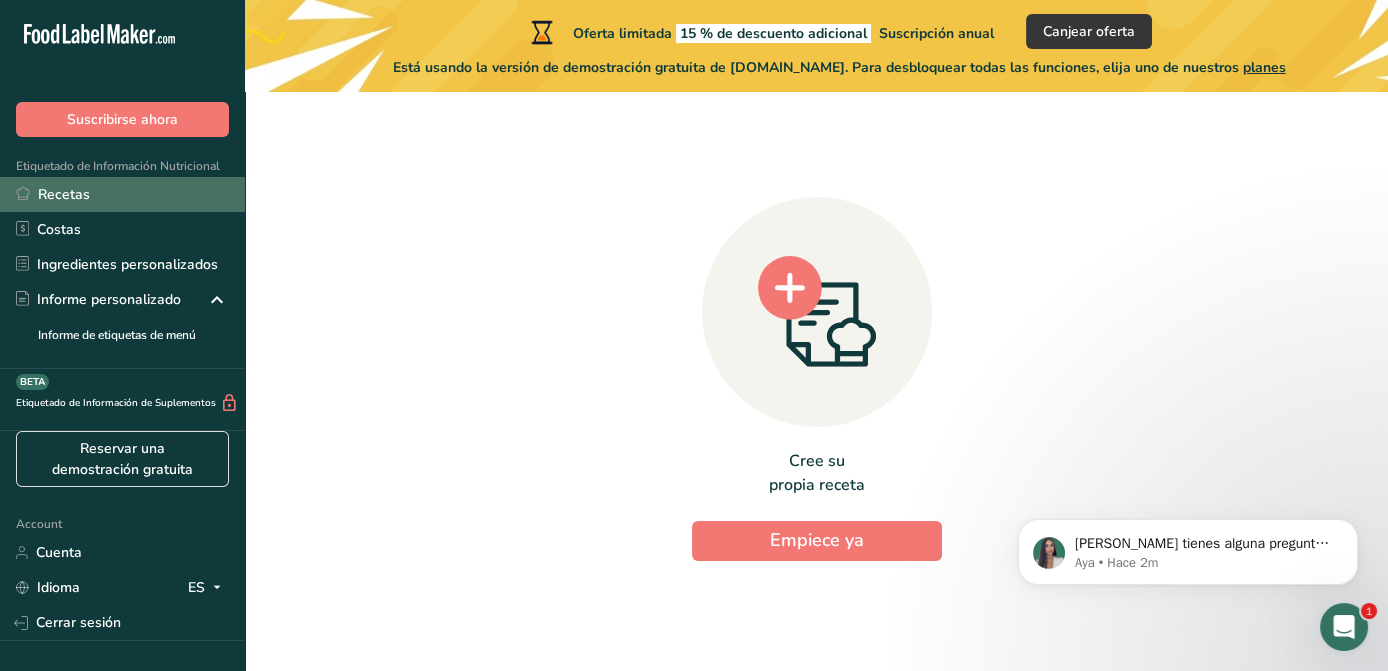click on "Recetas" at bounding box center (122, 194) 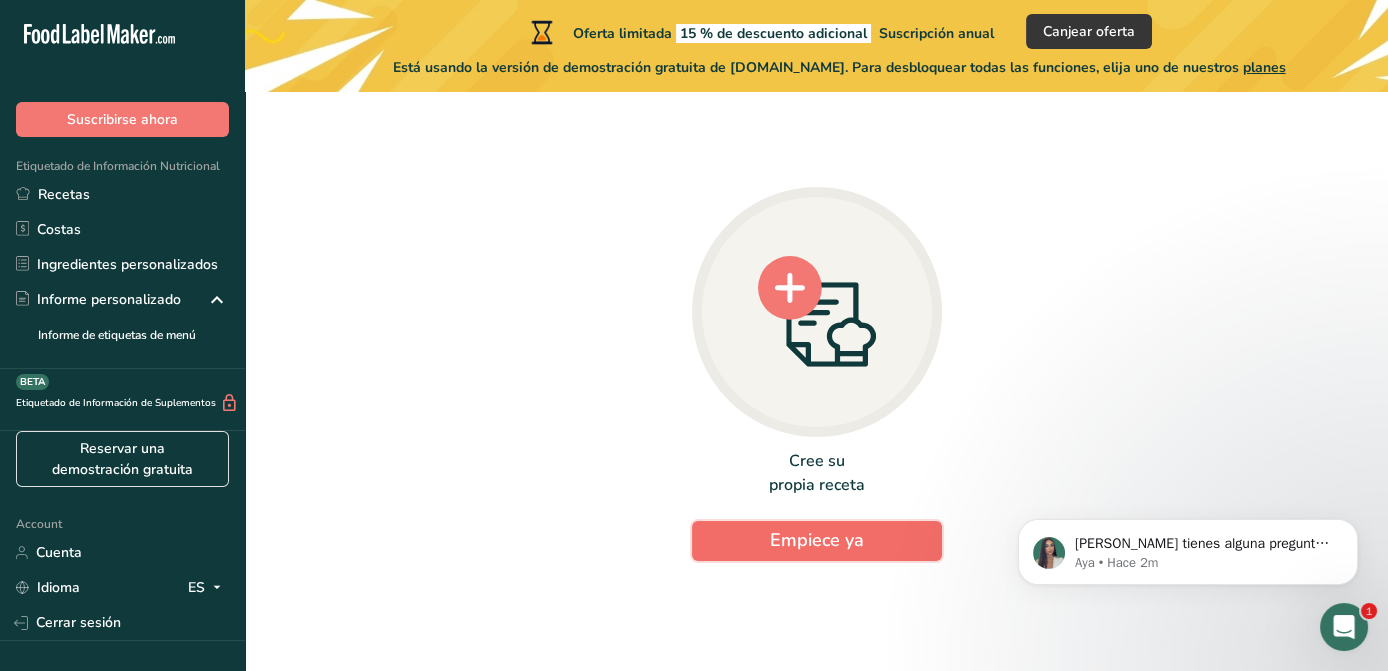 click on "Empiece ya" at bounding box center (817, 541) 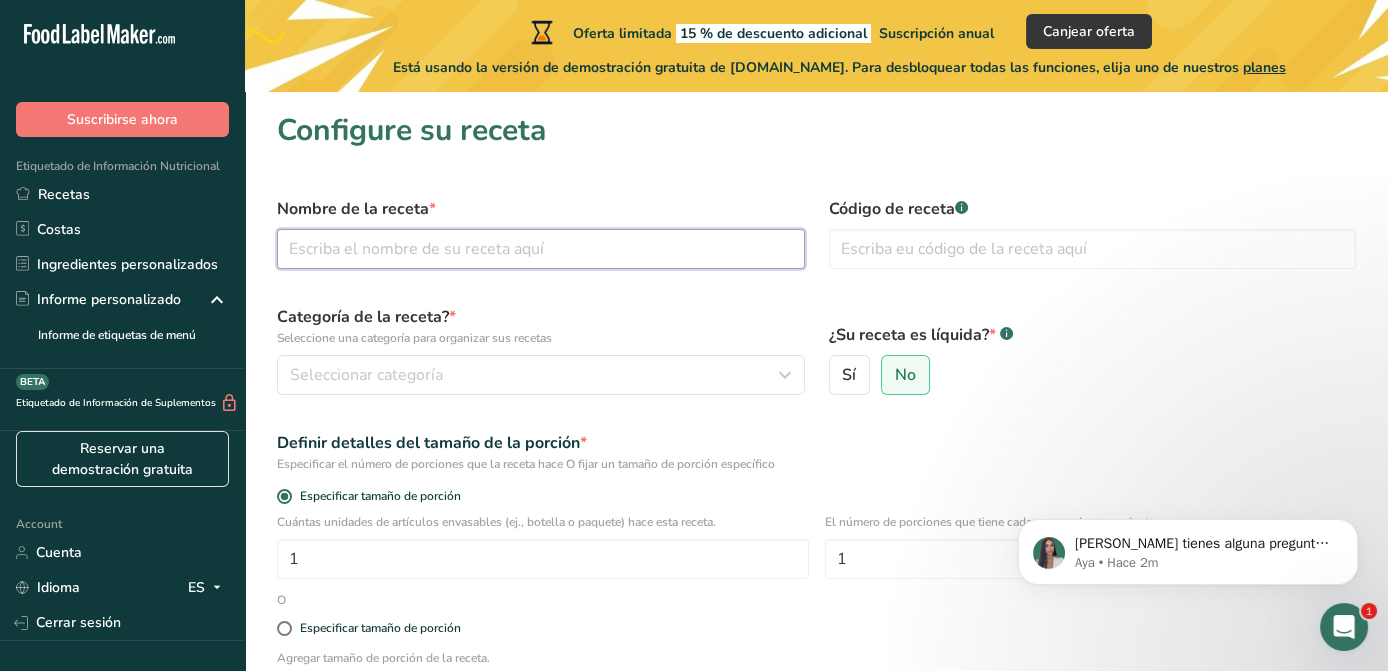click at bounding box center [541, 249] 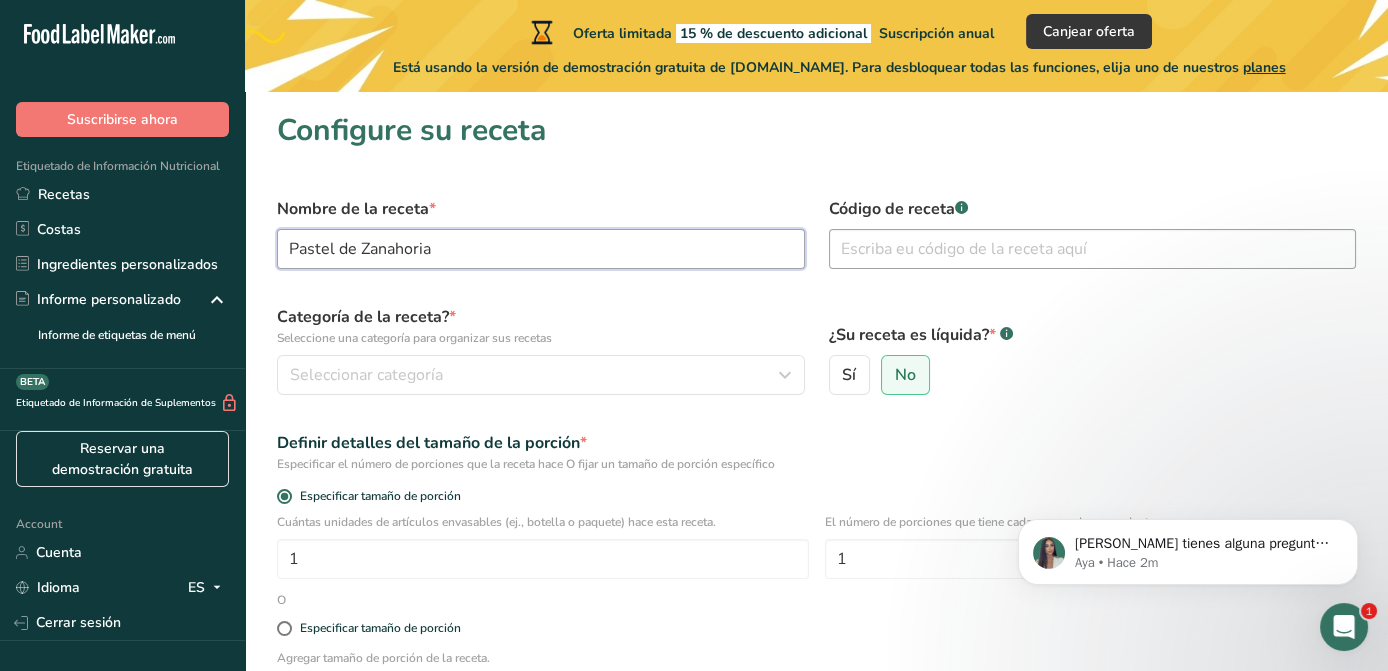 type on "Pastel de Zanahoria" 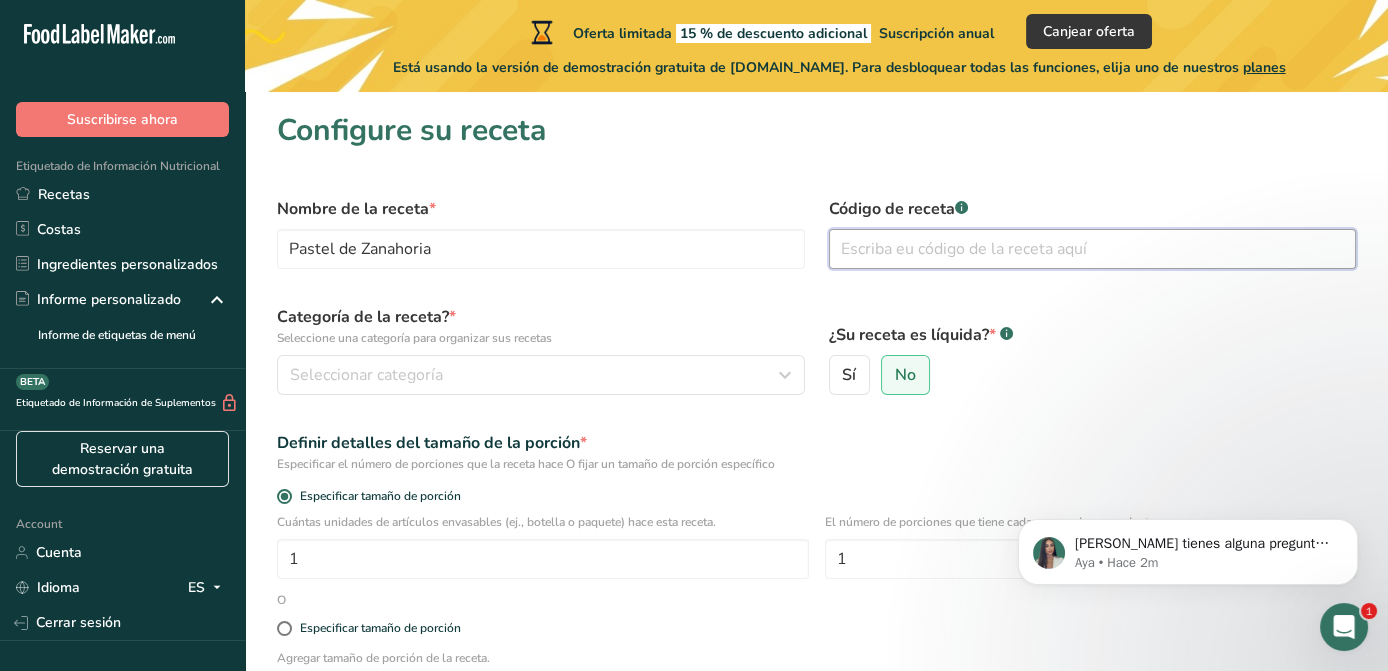click at bounding box center (1093, 249) 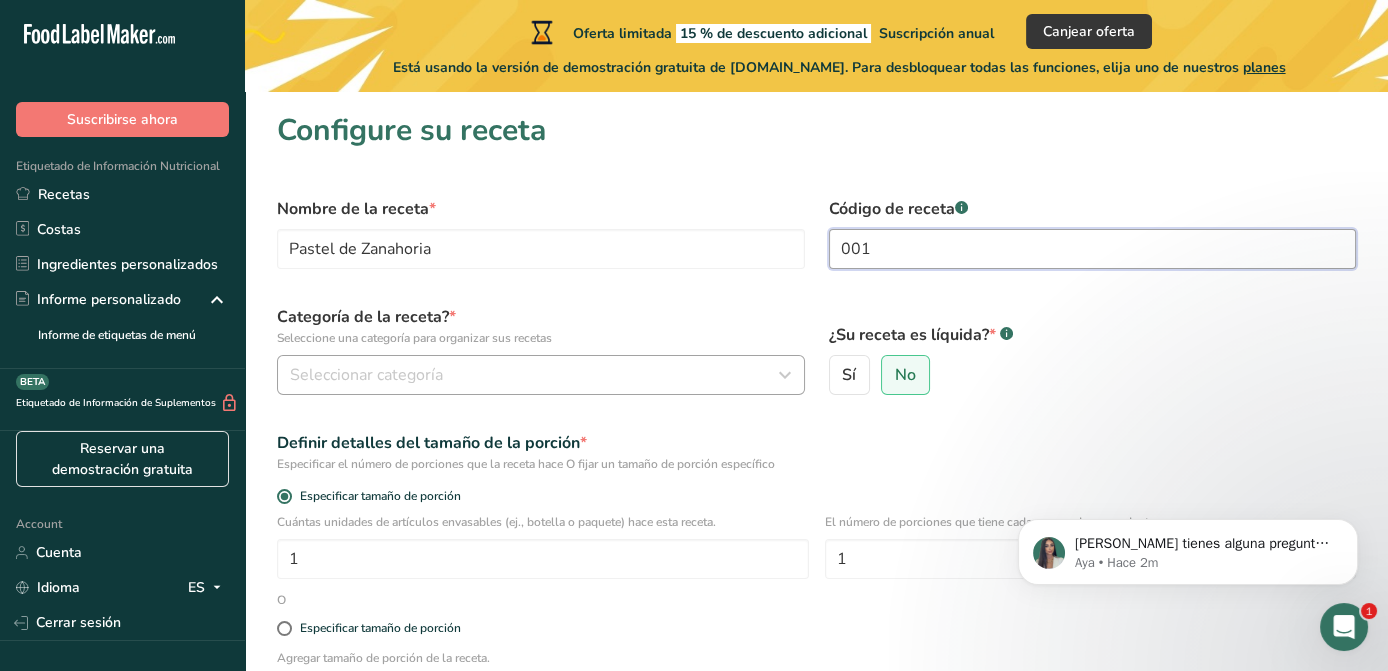 type on "001" 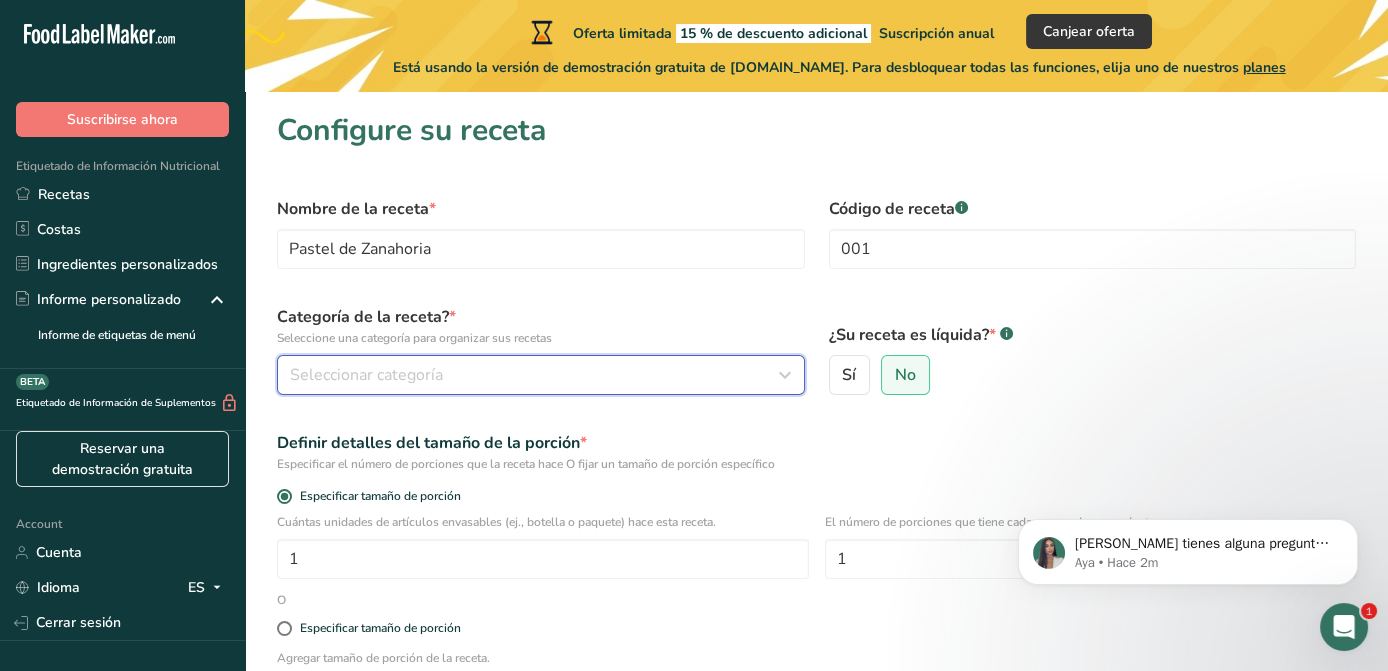 click on "Seleccionar categoría" at bounding box center [535, 375] 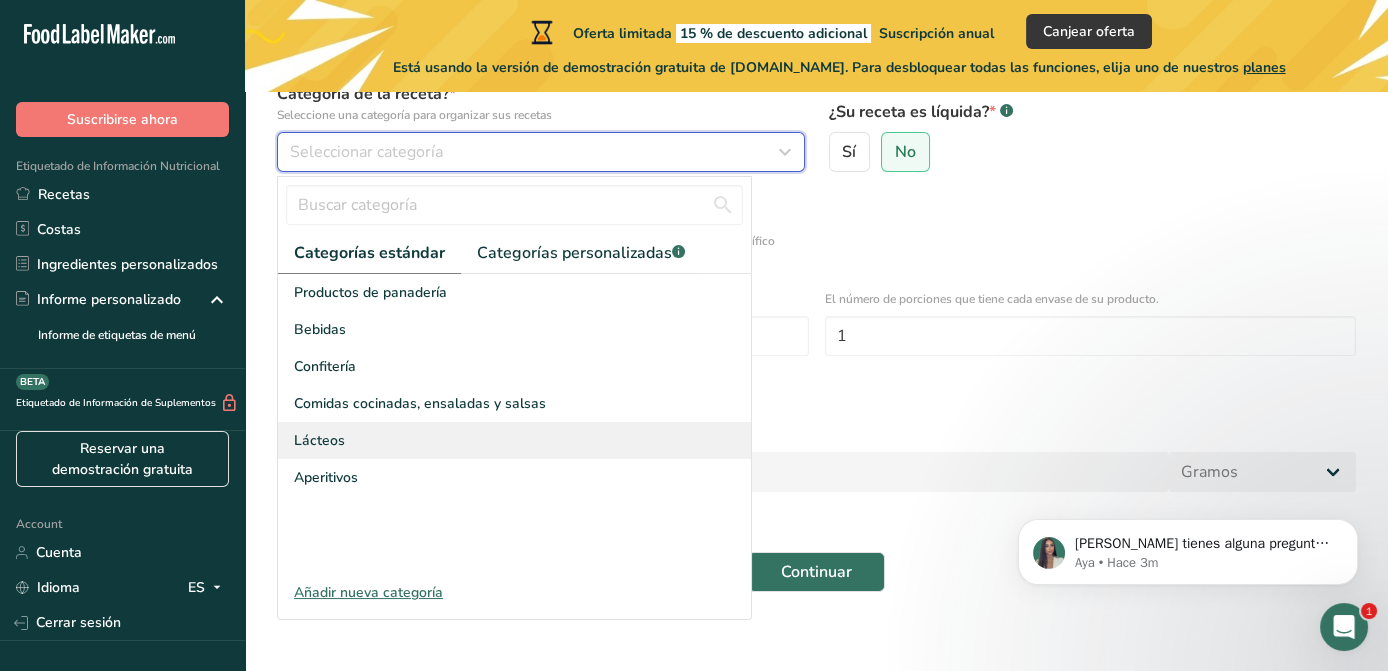 scroll, scrollTop: 229, scrollLeft: 0, axis: vertical 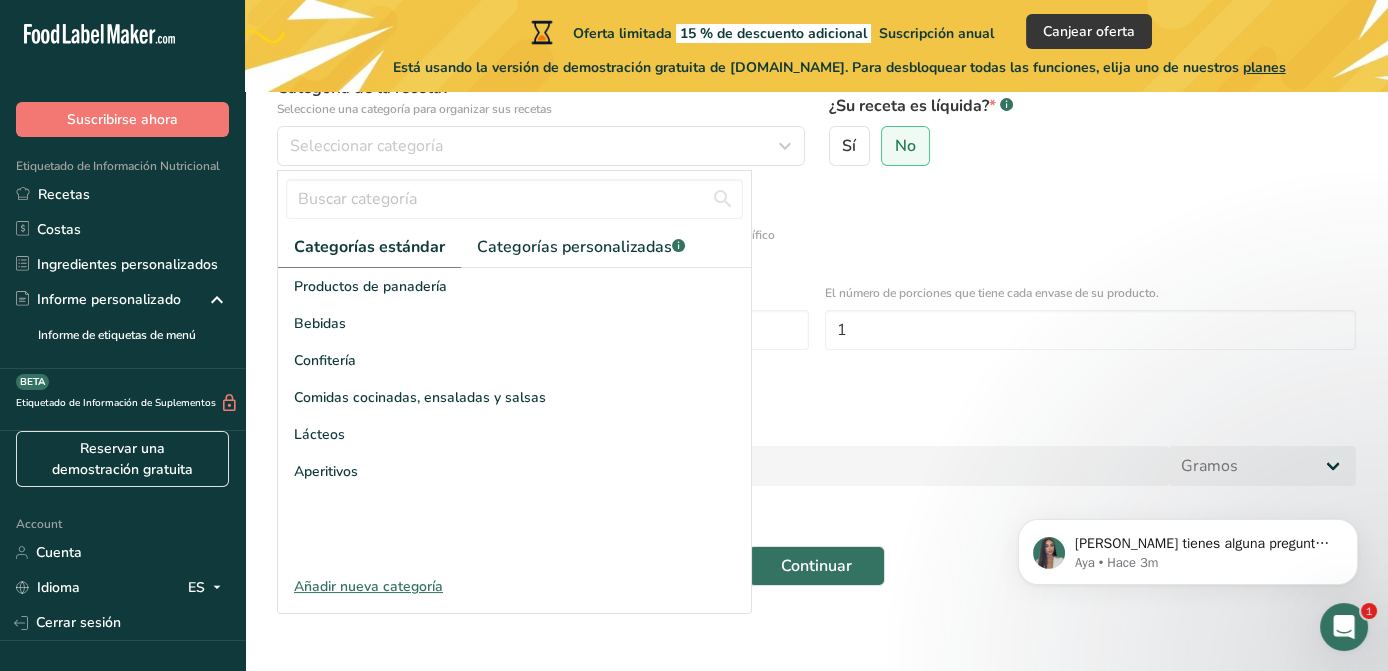 click on "Nombre de la receta *   Pastel de Zanahoria
Código de receta
.a-a{fill:#347362;}.b-a{fill:#fff;}           001
Categoría de la receta? *
Seleccione una categoría para organizar sus recetas
Seleccionar categoría
Categorías estándar
Categorías personalizadas
.a-a{fill:#347362;}.b-a{fill:#fff;}
Productos de panadería
Bebidas
Confitería
Comidas cocinadas, ensaladas y salsas
Lácteos
Aperitivos
Añadir nueva categoría
¿Su receta es líquida? *   .a-a{fill:#347362;}.b-a{fill:#fff;}           Sí   No
Definir detalles del tamaño de la porción *
Especificar el número de porciones que la receta hace O fijar un tamaño de porción específico
1" at bounding box center (816, 277) 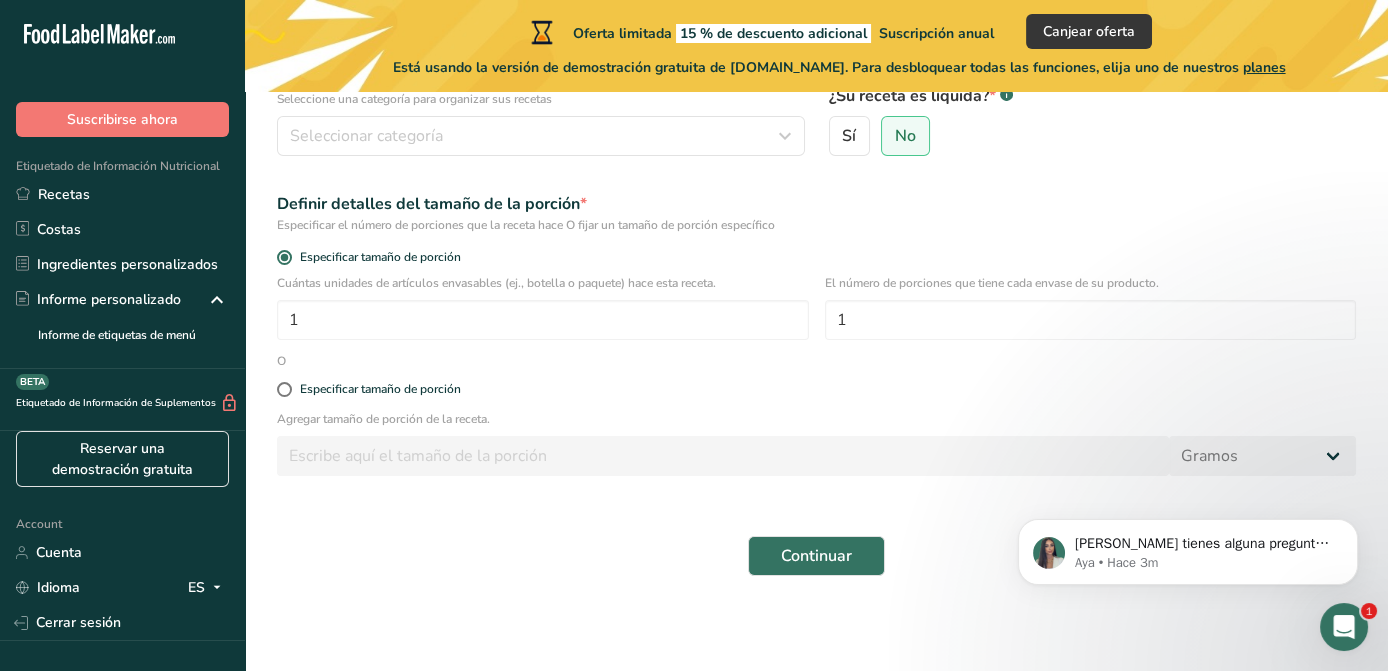 scroll, scrollTop: 0, scrollLeft: 0, axis: both 